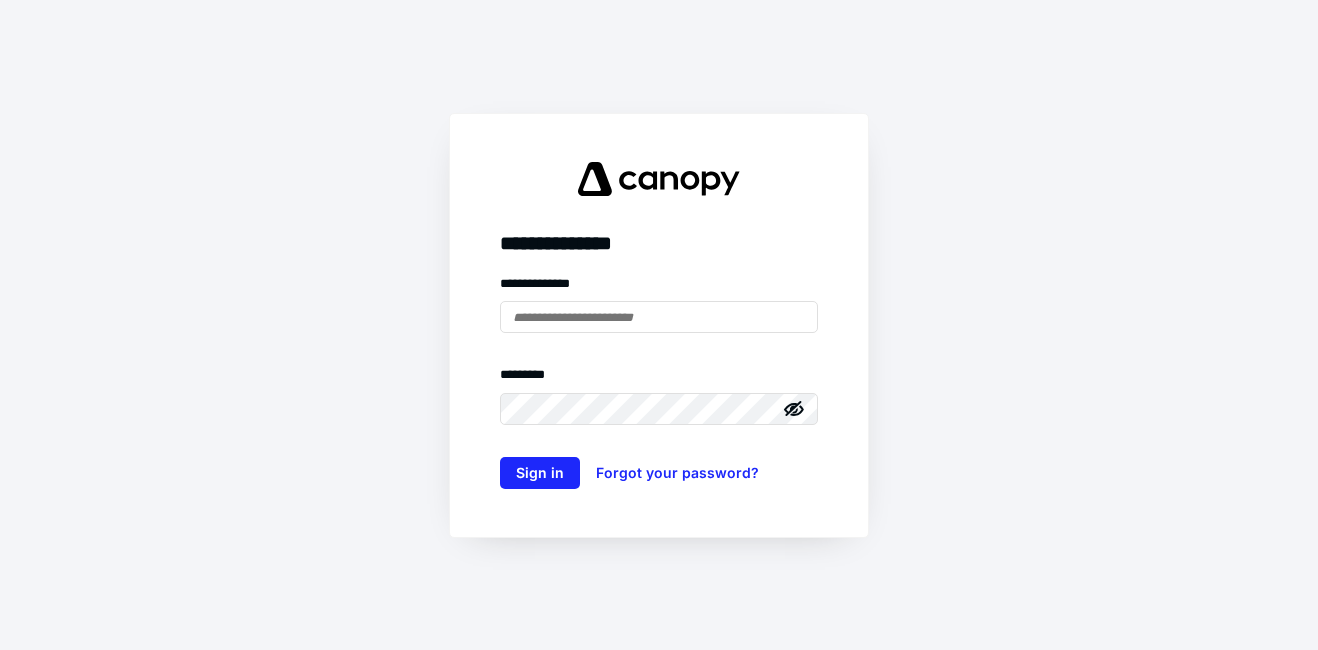 scroll, scrollTop: 0, scrollLeft: 0, axis: both 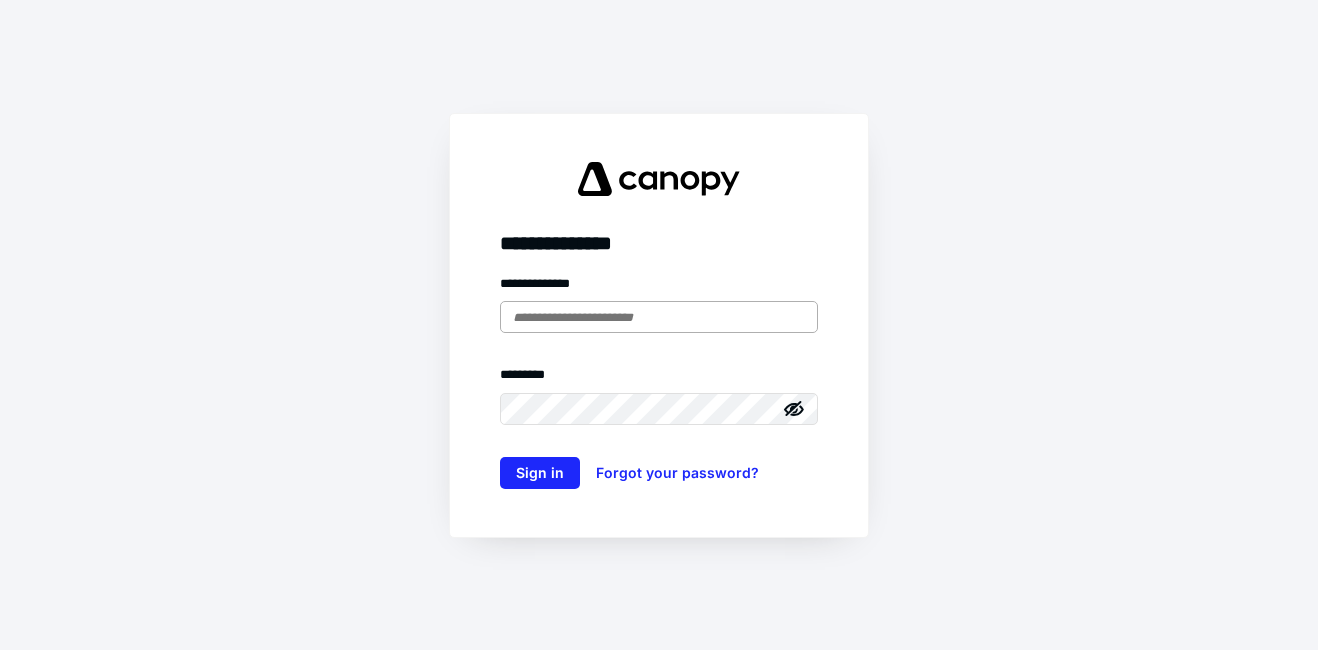 click at bounding box center [659, 317] 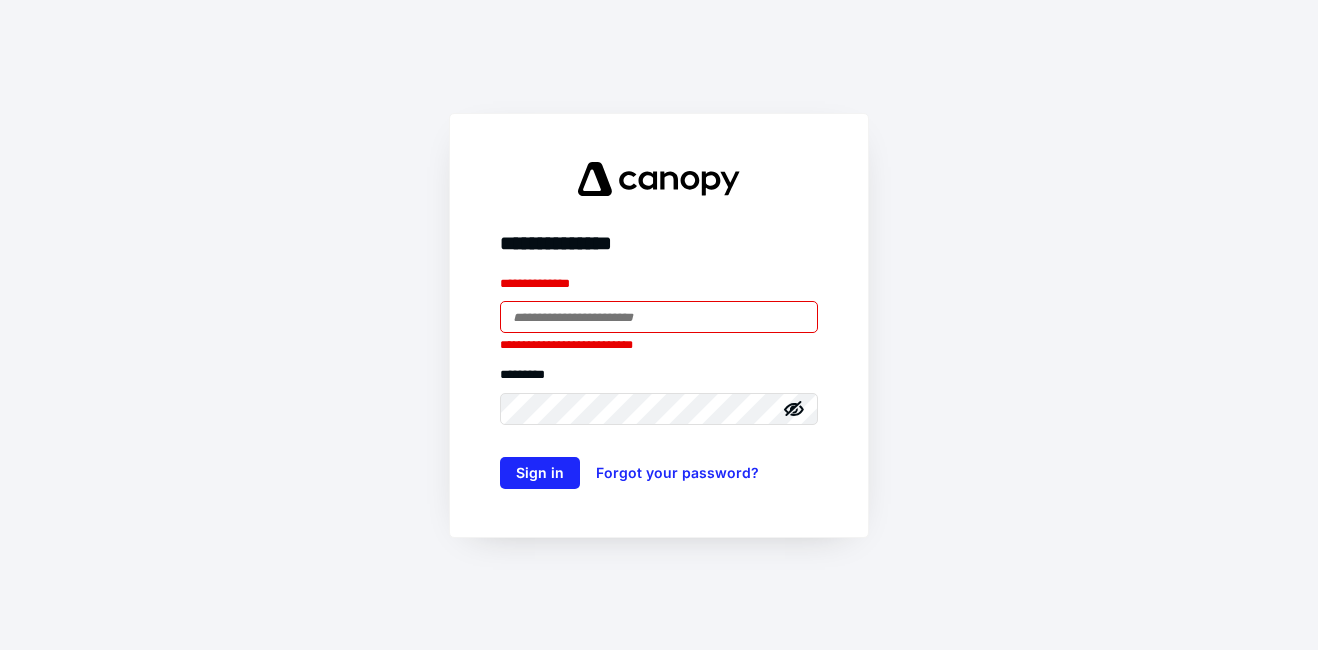 click at bounding box center [659, 317] 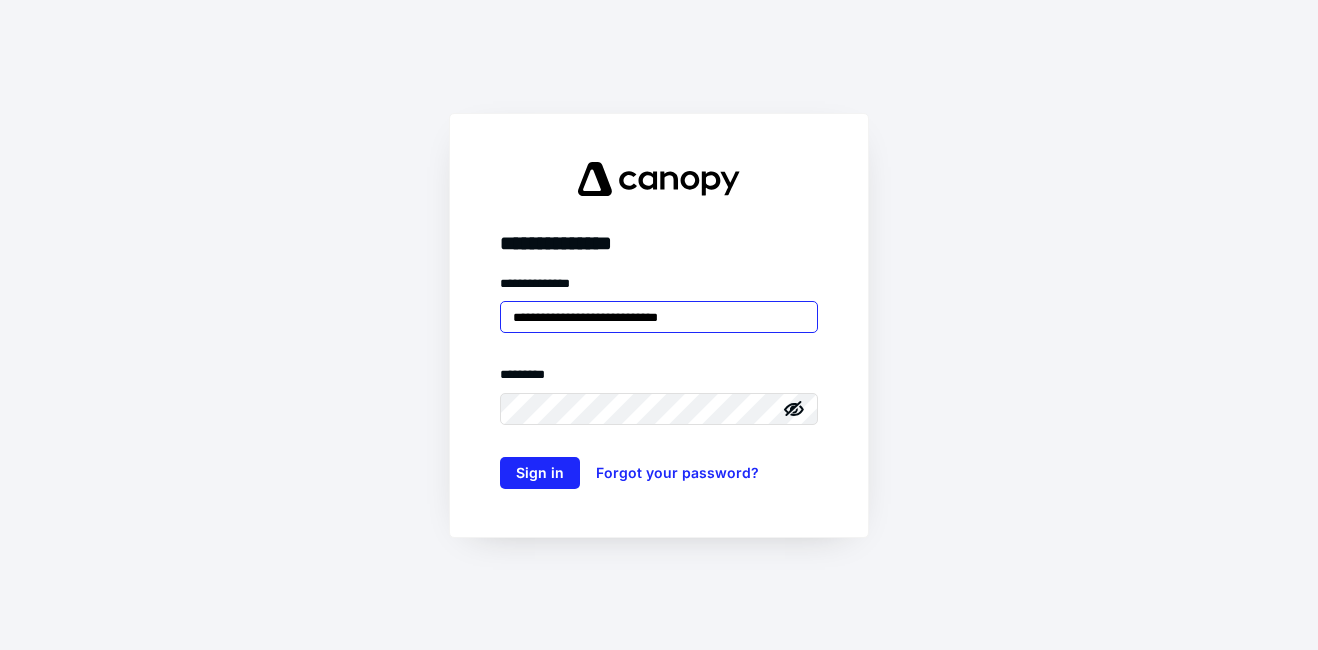 type on "**********" 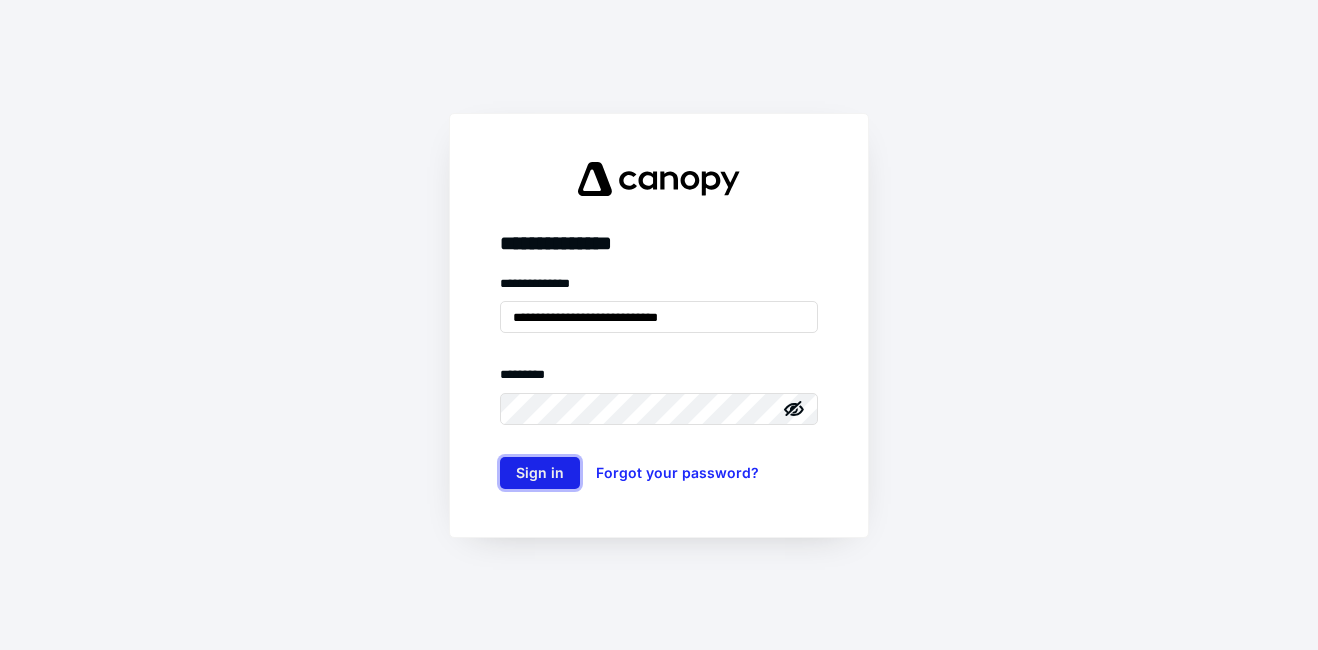 click on "Sign in" at bounding box center [540, 473] 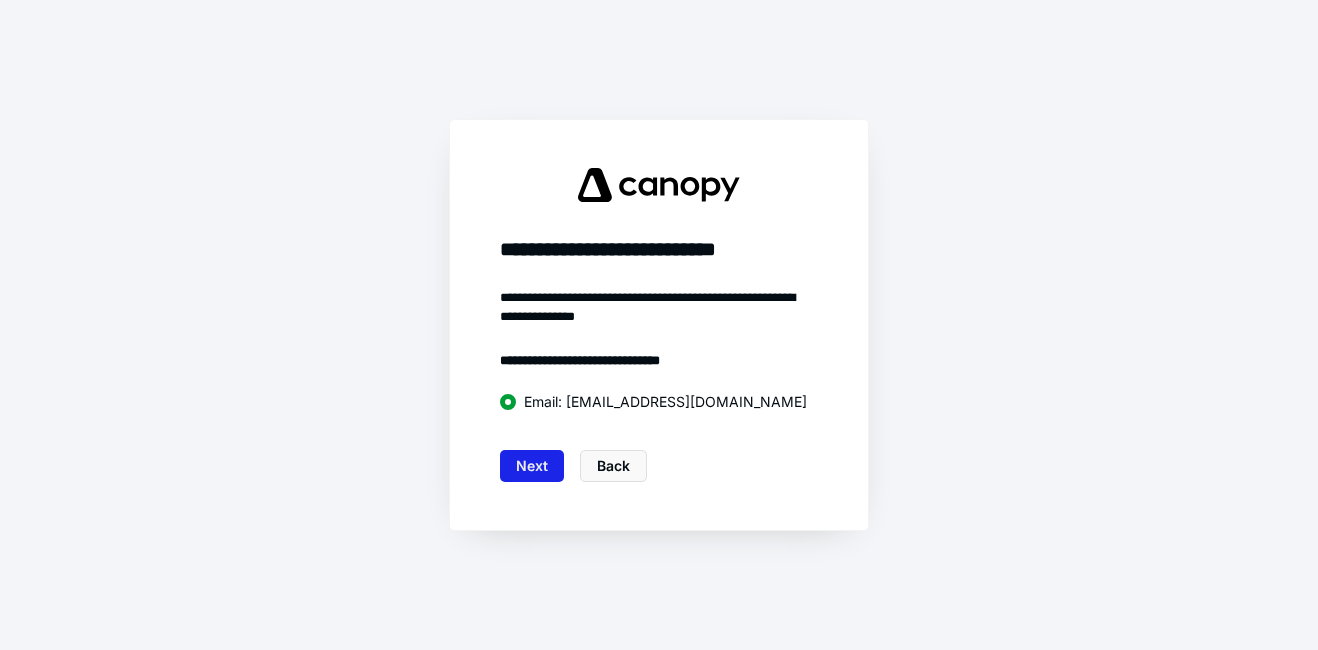 click on "Next" at bounding box center [532, 466] 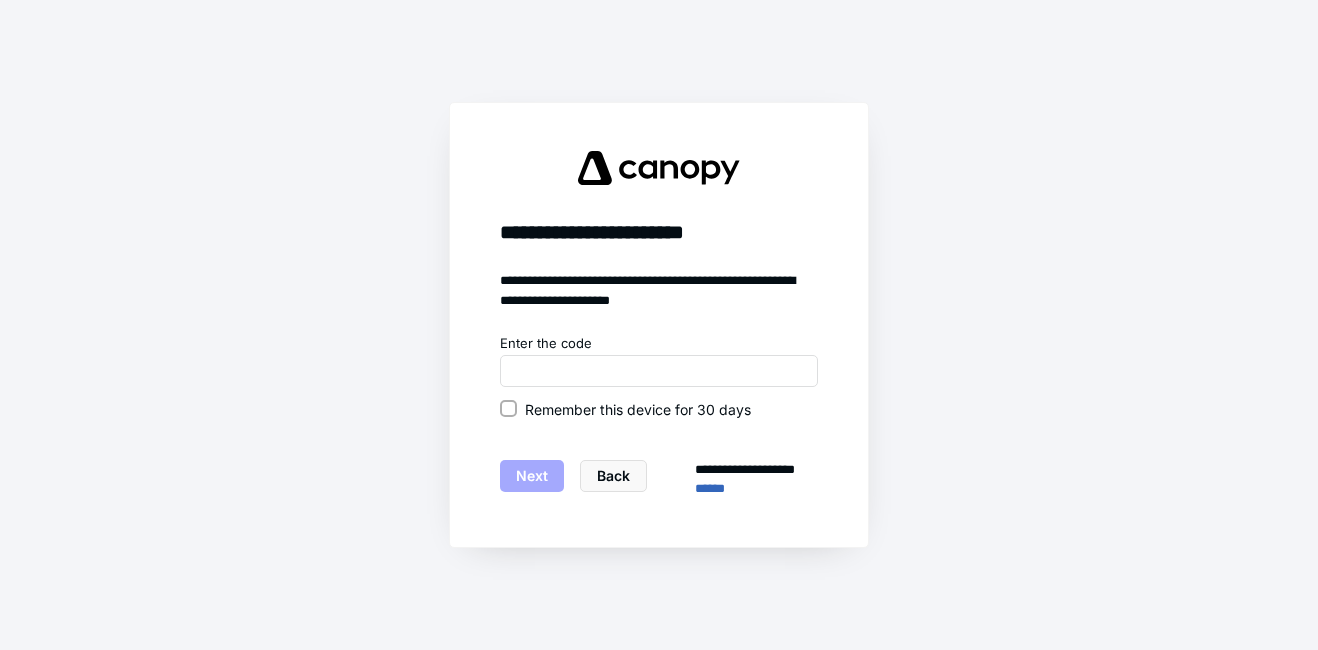 click on "Remember this device for 30 days" at bounding box center (508, 409) 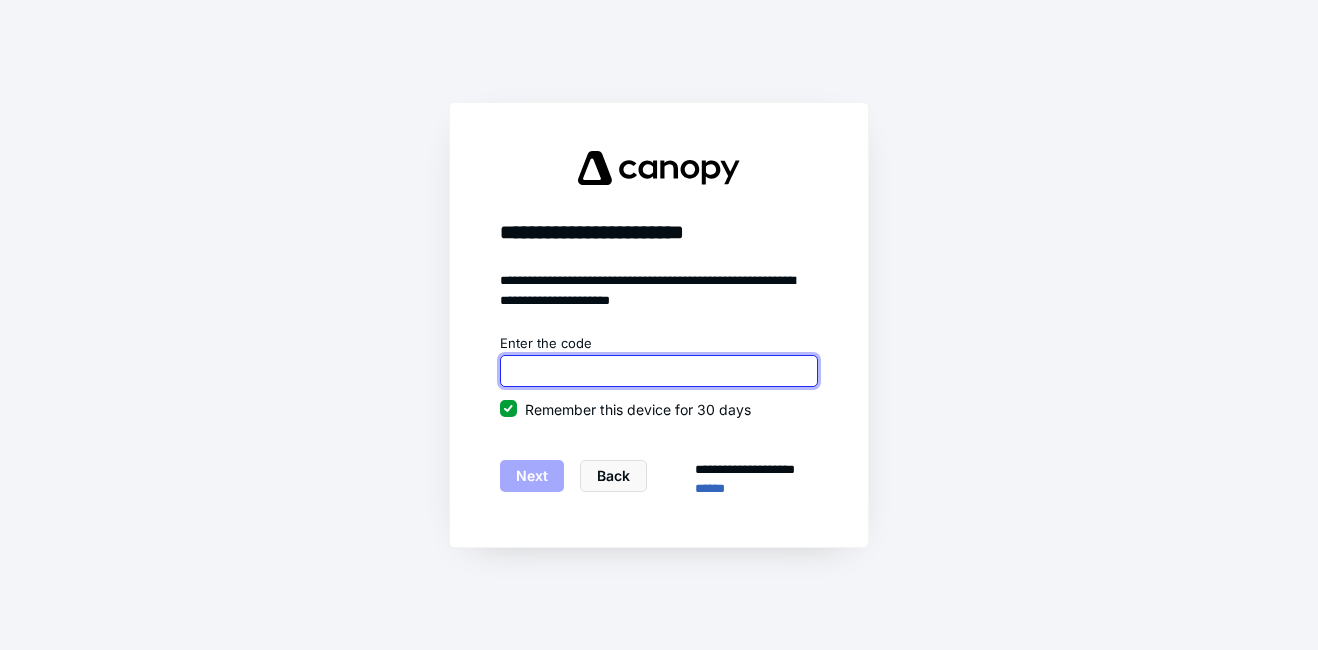 click at bounding box center (659, 371) 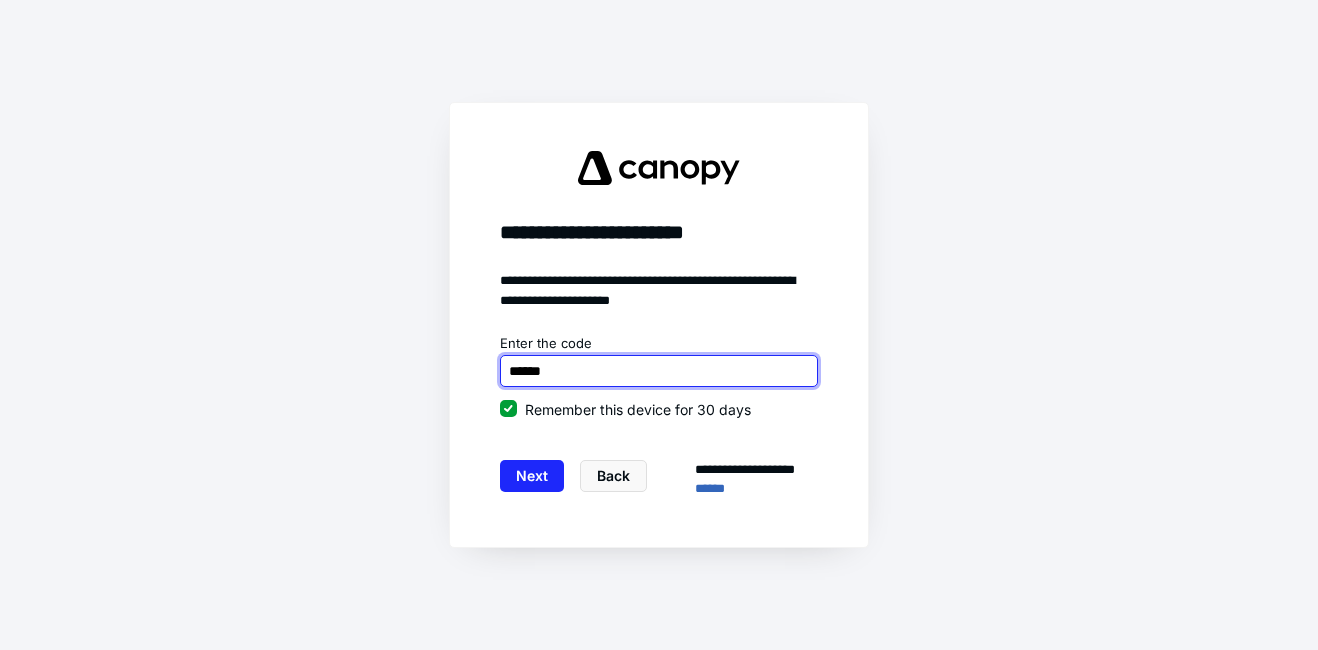 type on "******" 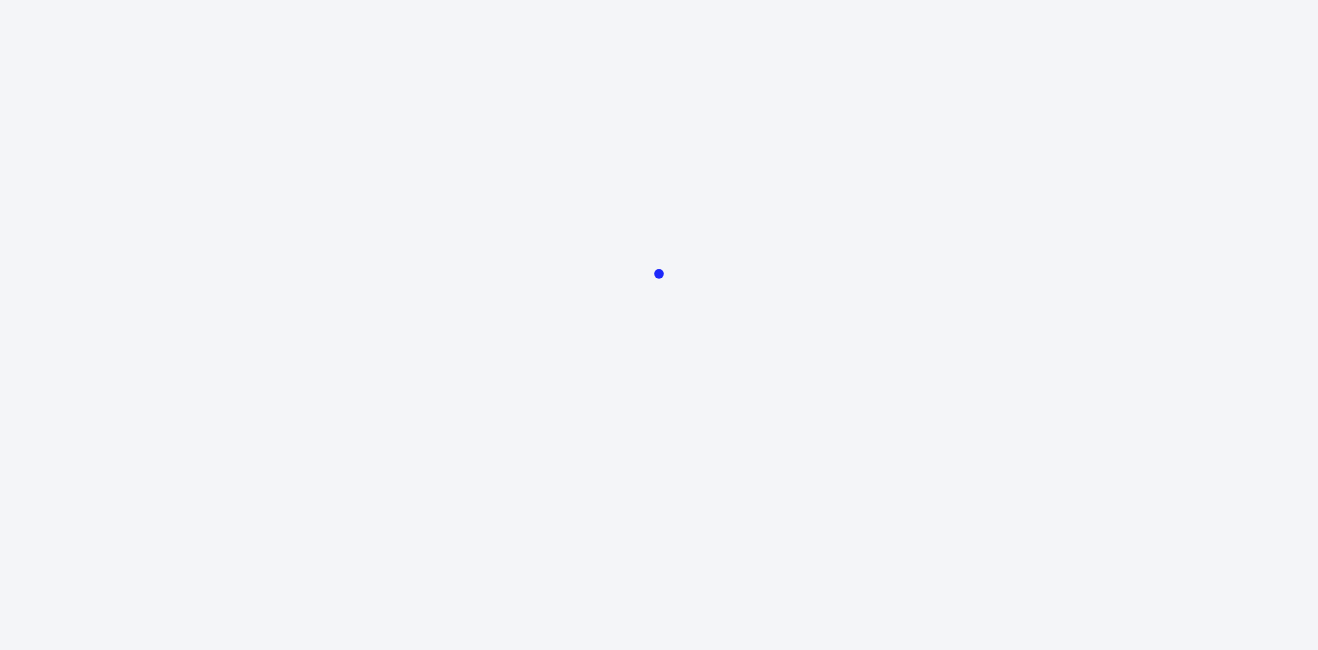 scroll, scrollTop: 0, scrollLeft: 0, axis: both 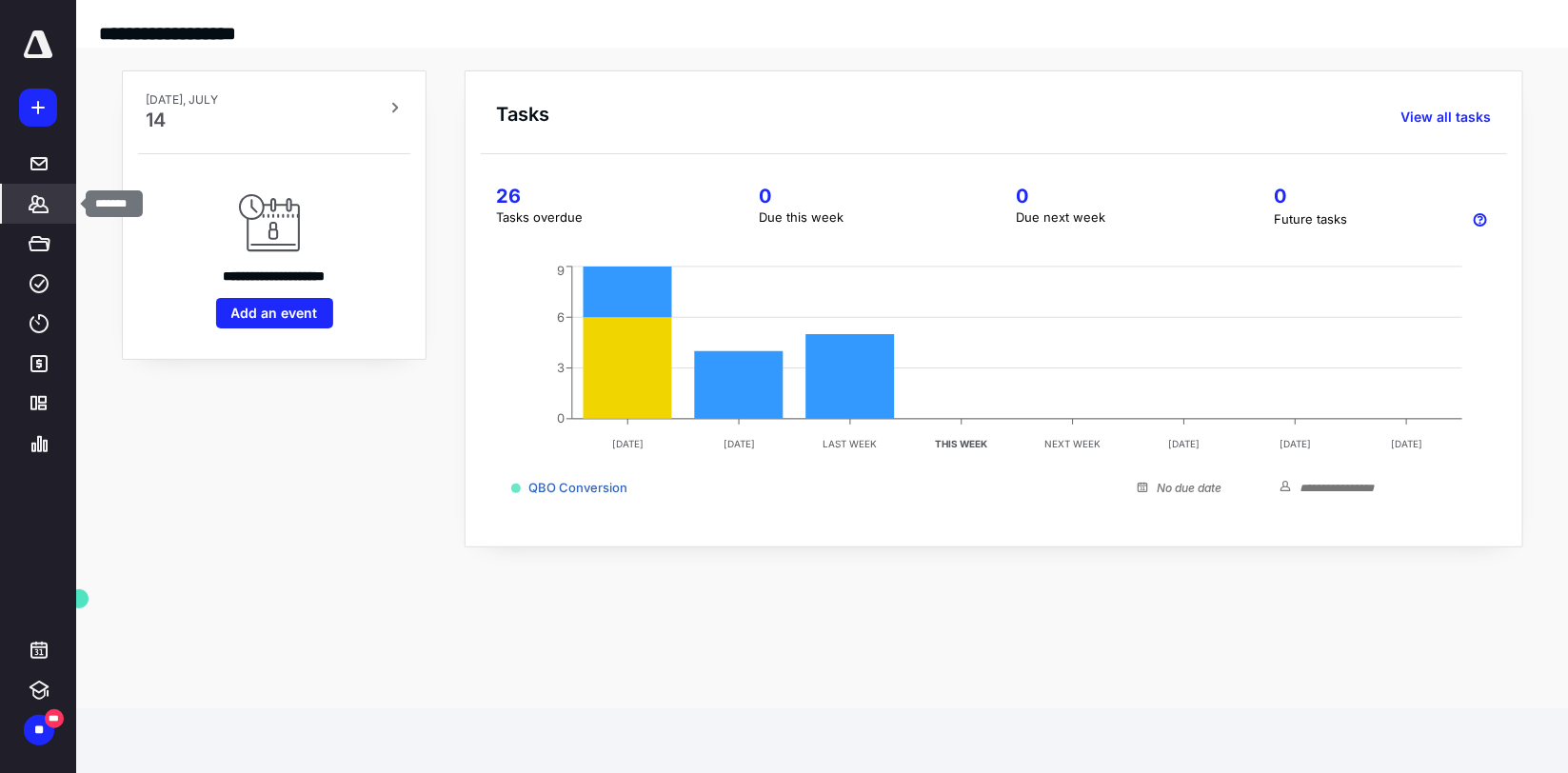 click 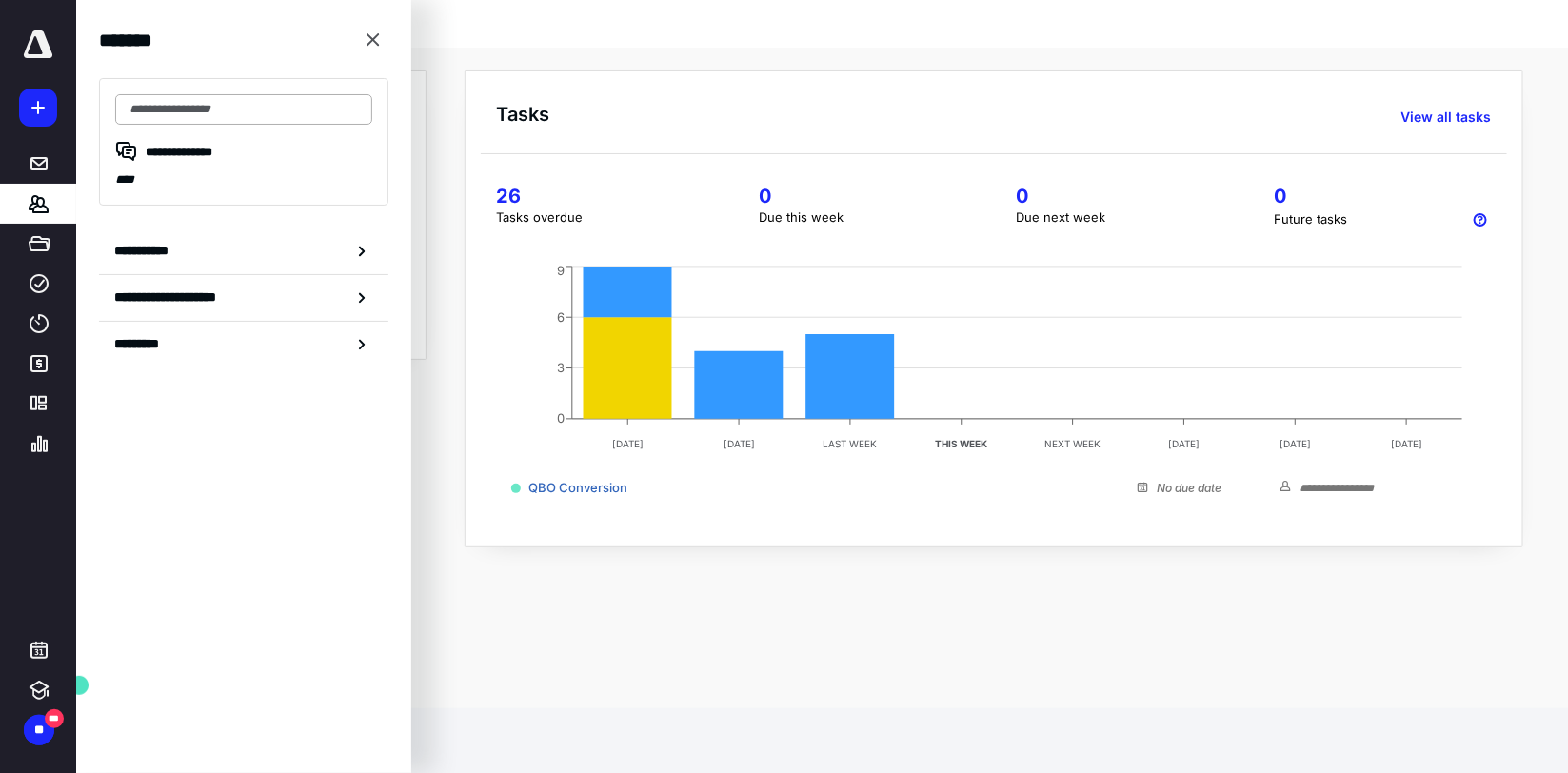 click at bounding box center (244, 109) 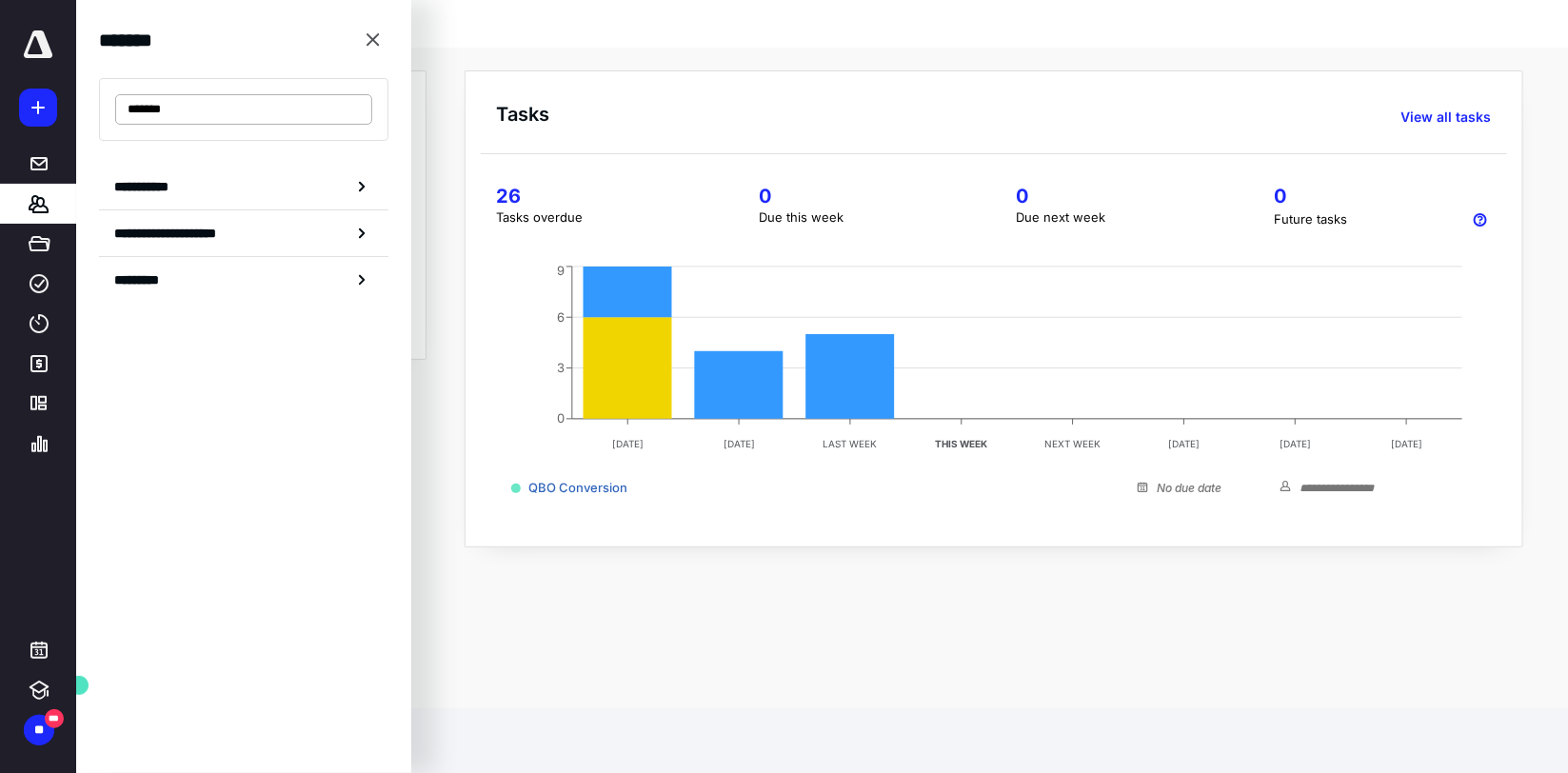 click on "*******" at bounding box center [244, 109] 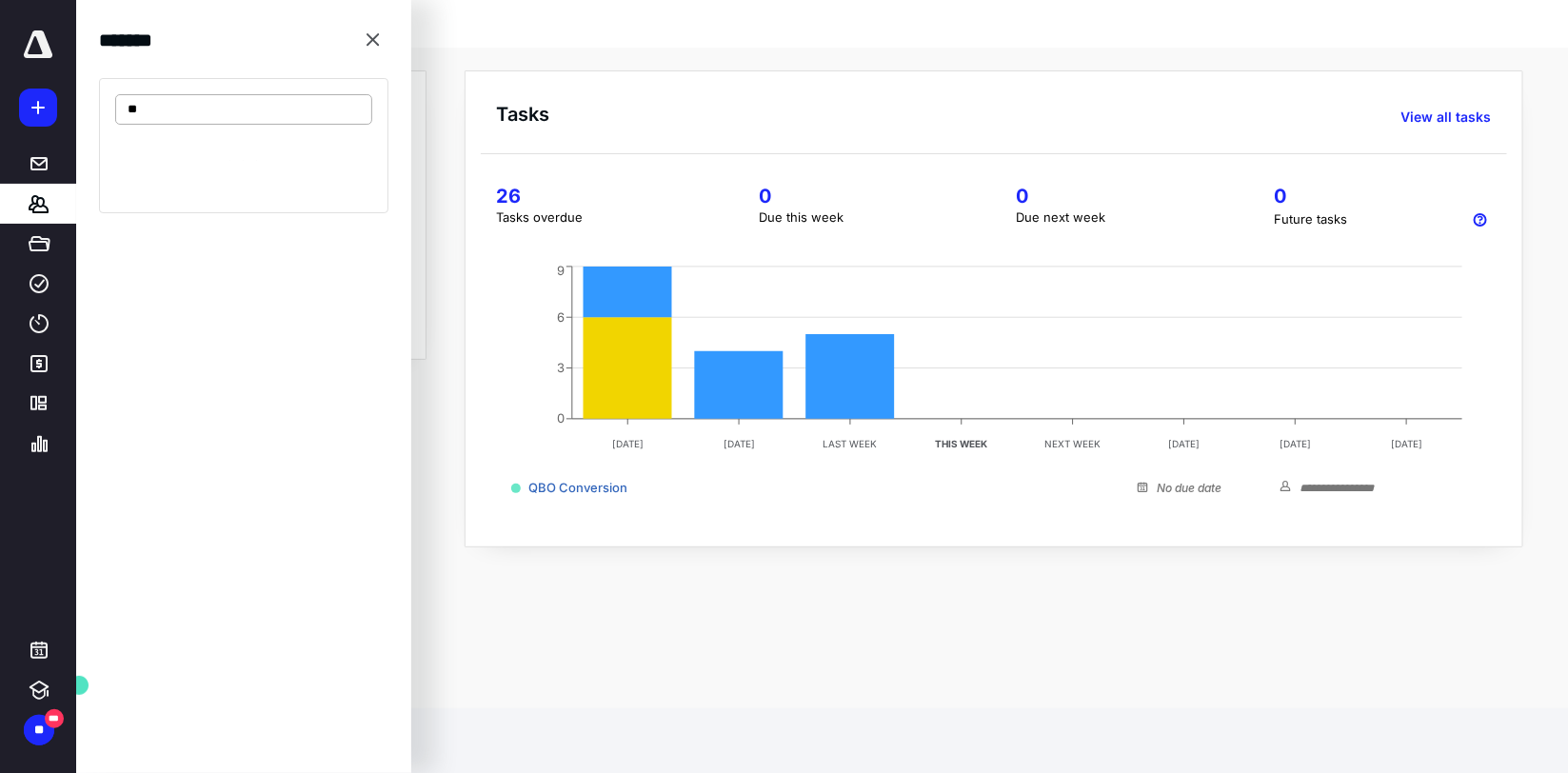 type on "*" 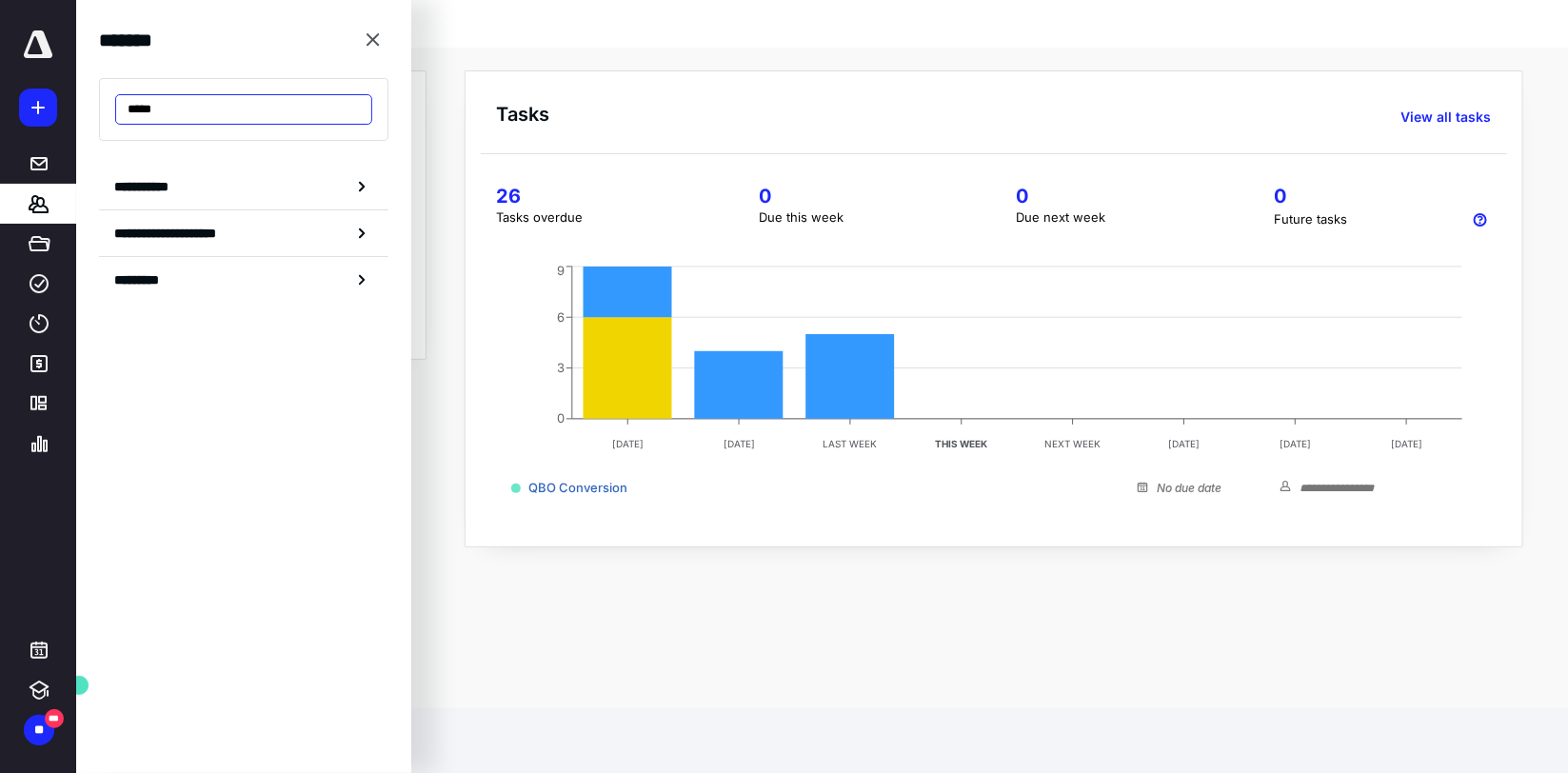 type on "******" 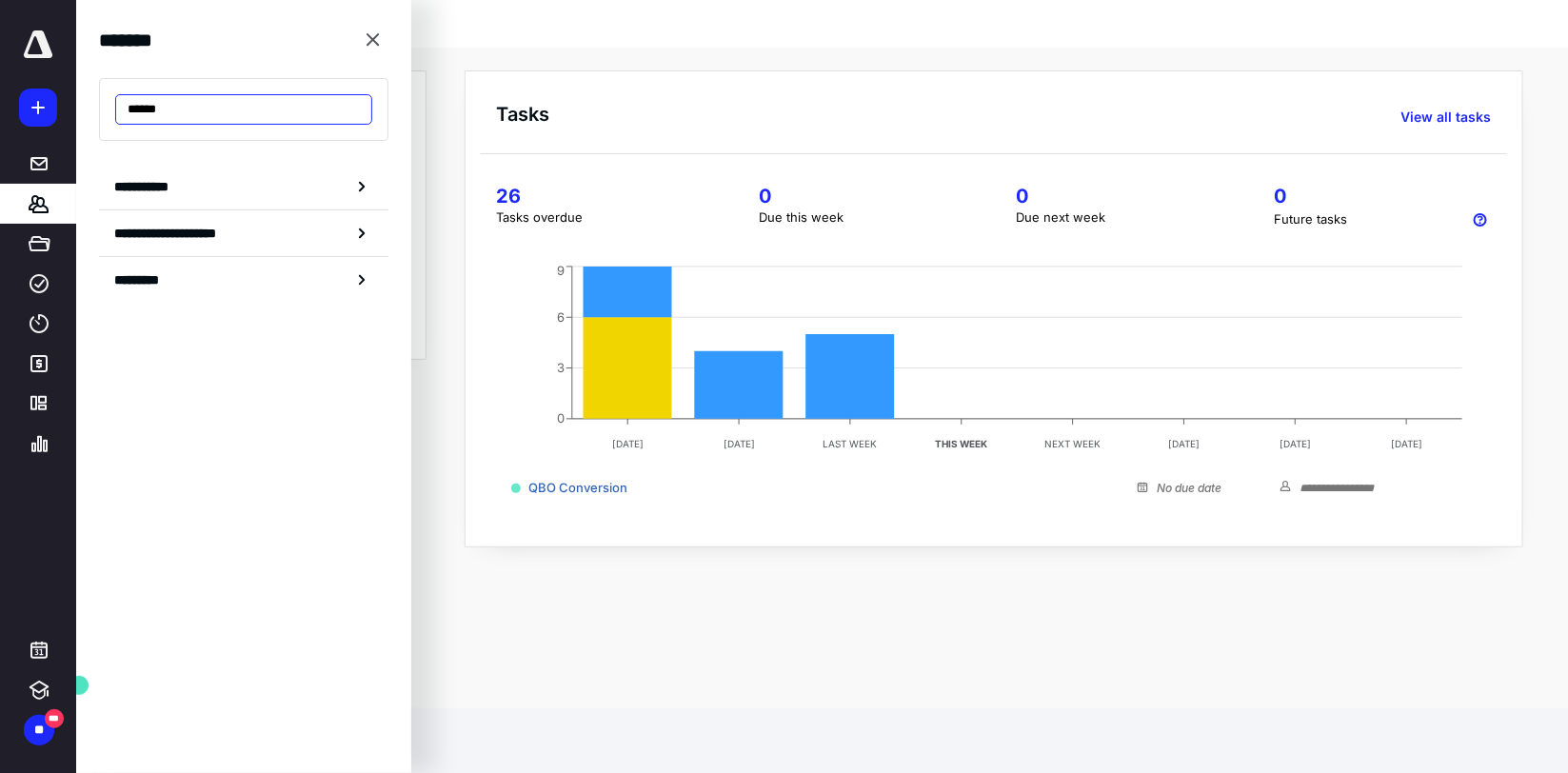 drag, startPoint x: 230, startPoint y: 109, endPoint x: -5, endPoint y: 71, distance: 238.05252 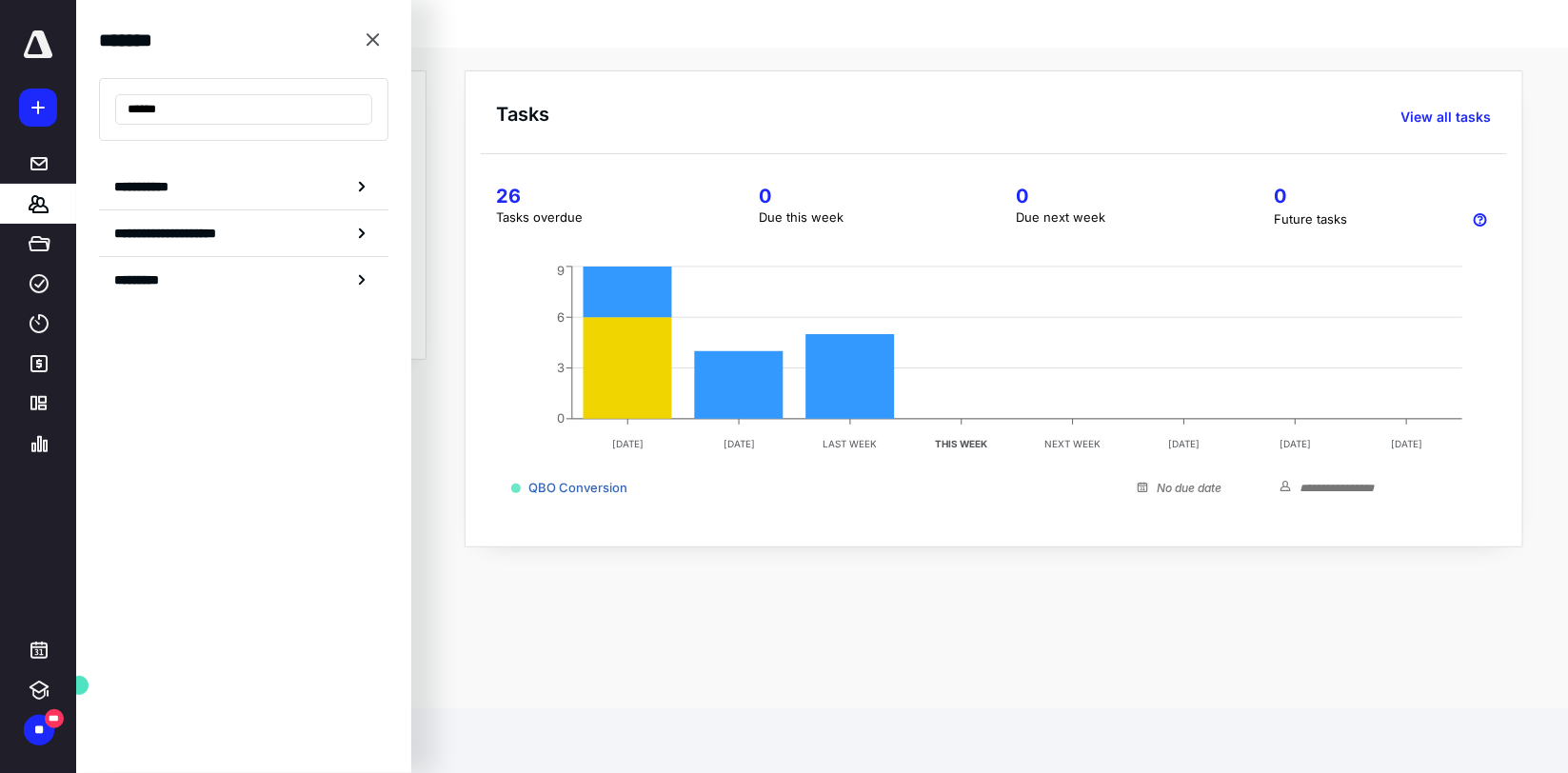 click on "**********" at bounding box center (784, 386) 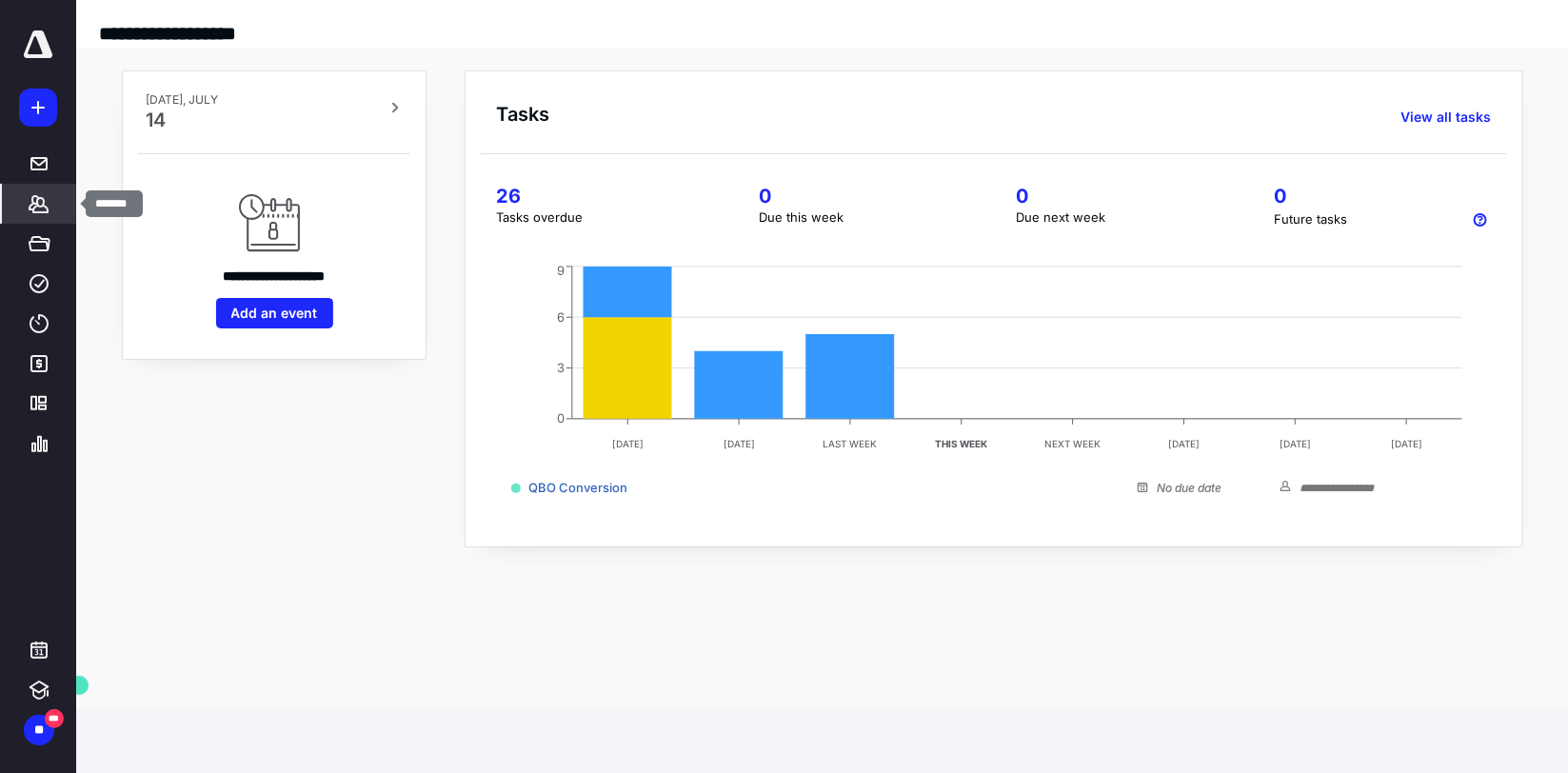 click on "*******" at bounding box center (39, 204) 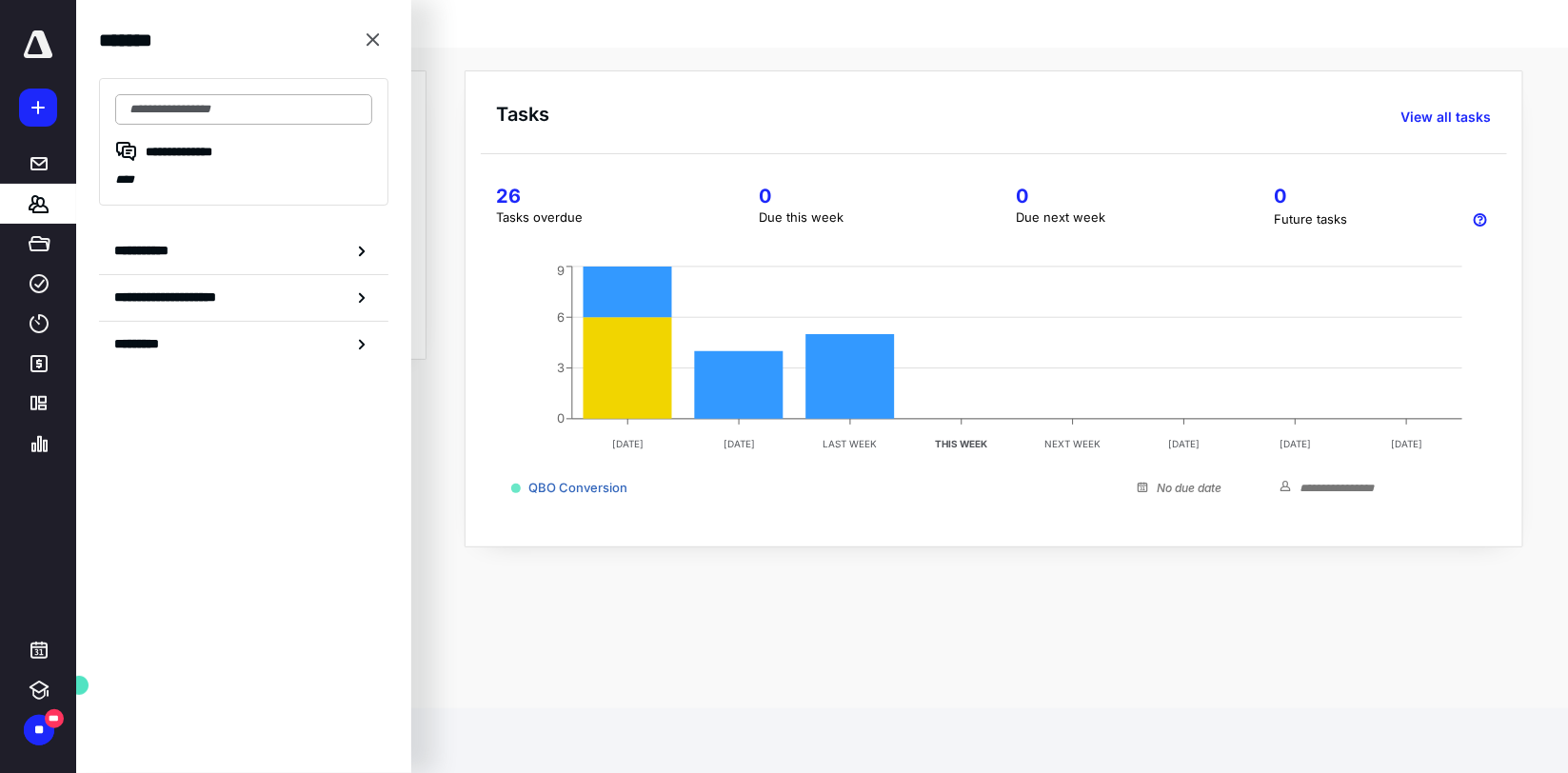 click at bounding box center (244, 109) 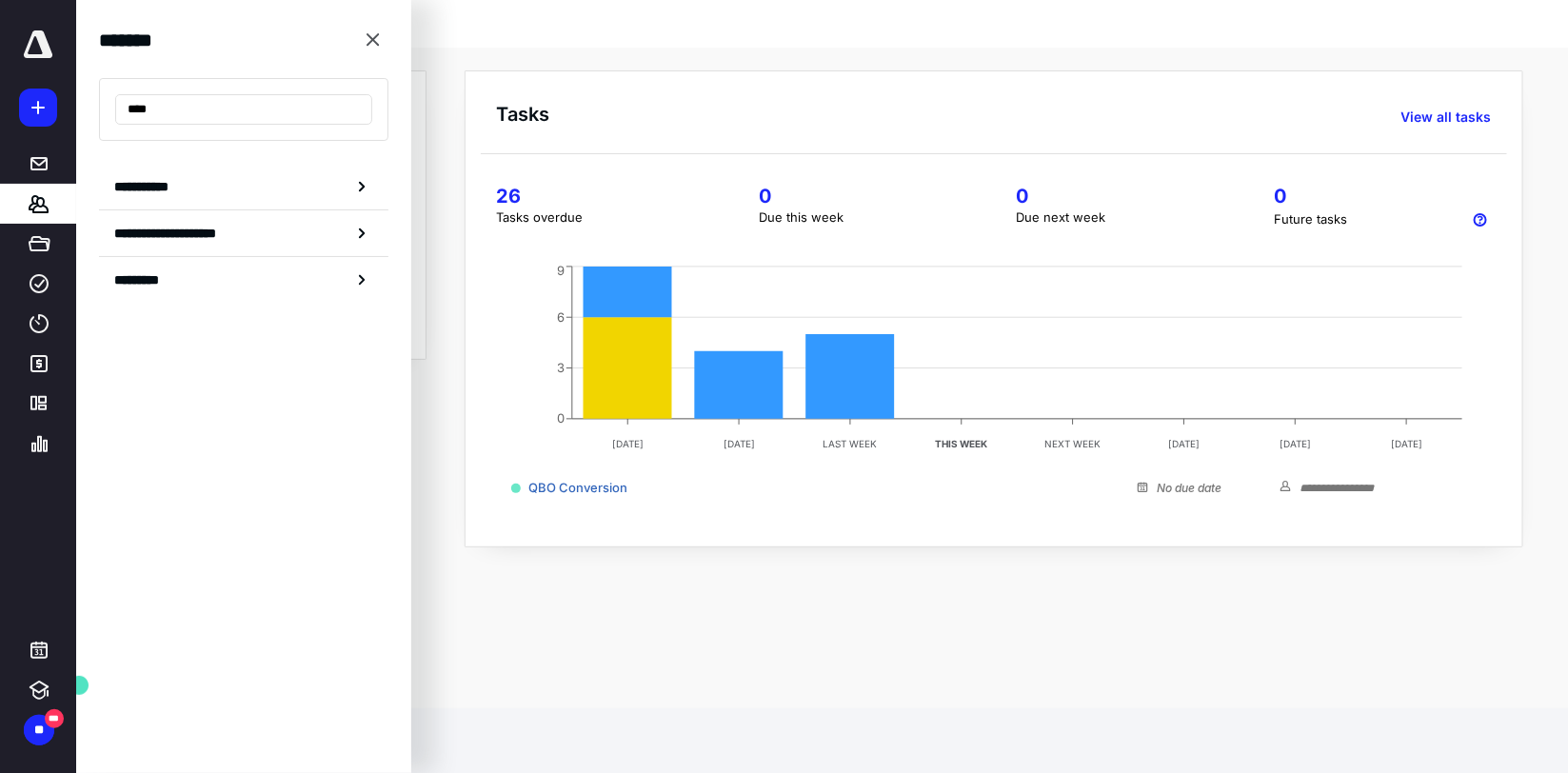 type on "****" 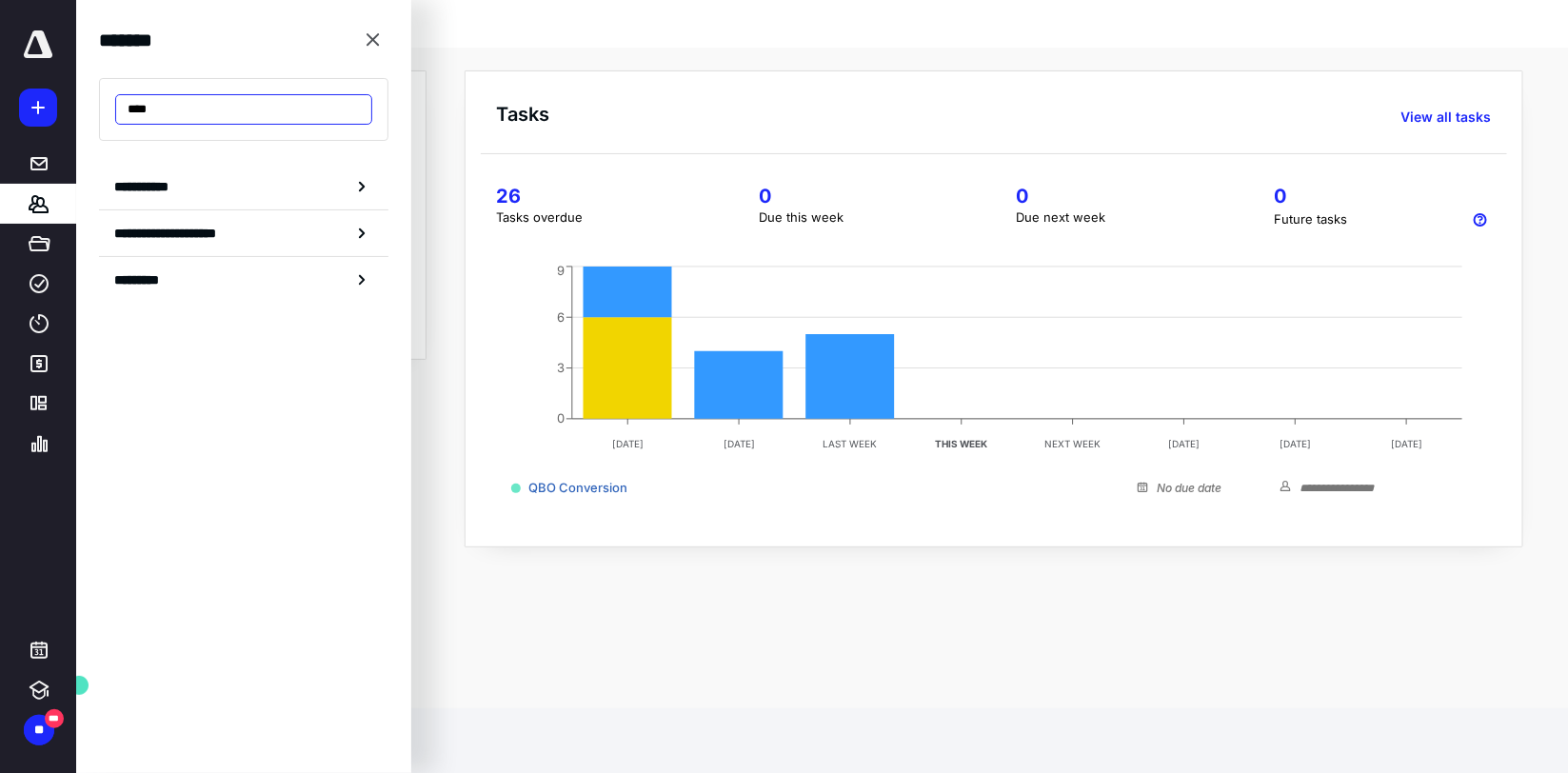 drag, startPoint x: 186, startPoint y: 112, endPoint x: 50, endPoint y: 106, distance: 136.13229 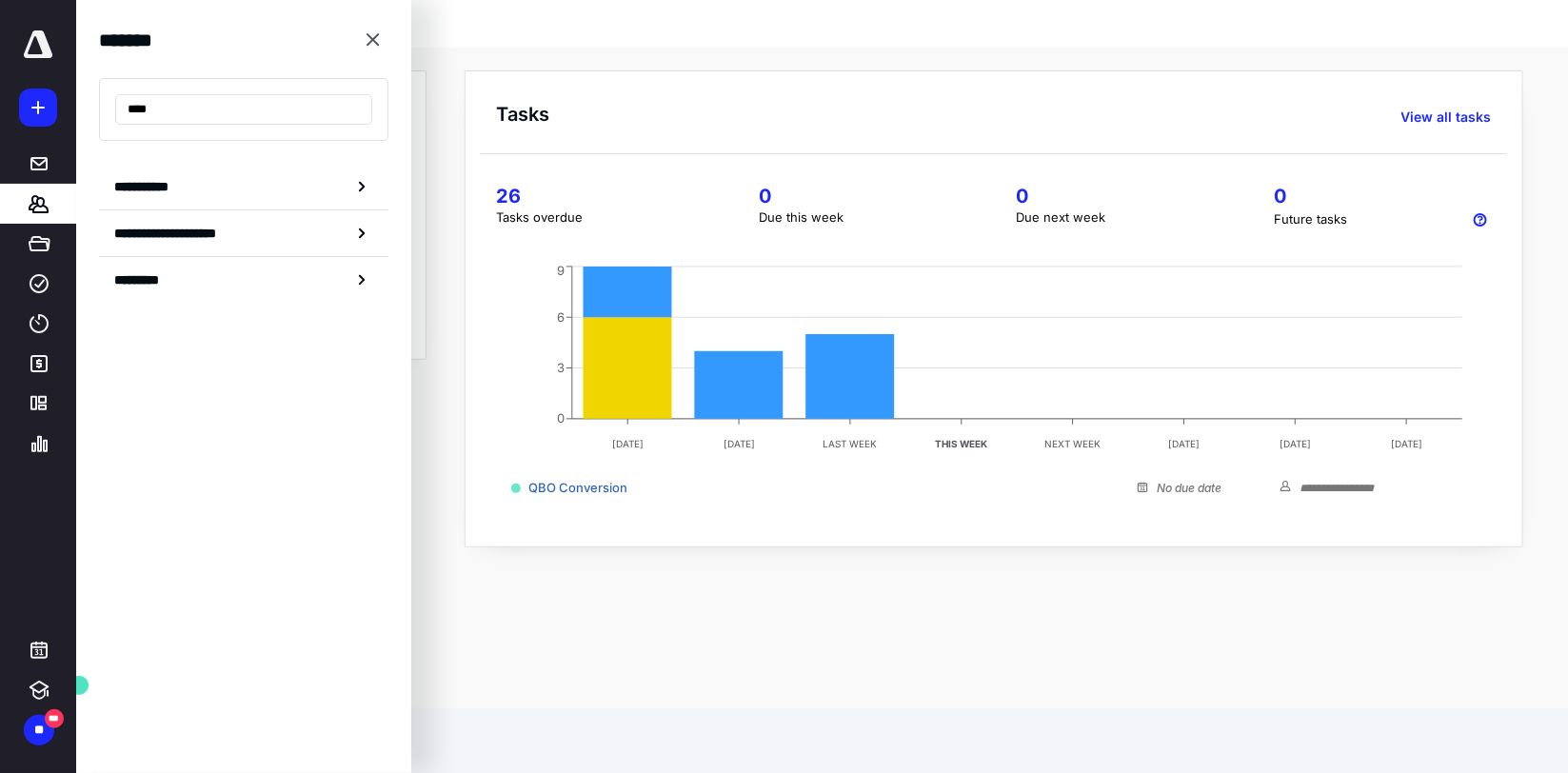 click on "**********" at bounding box center [784, 0] 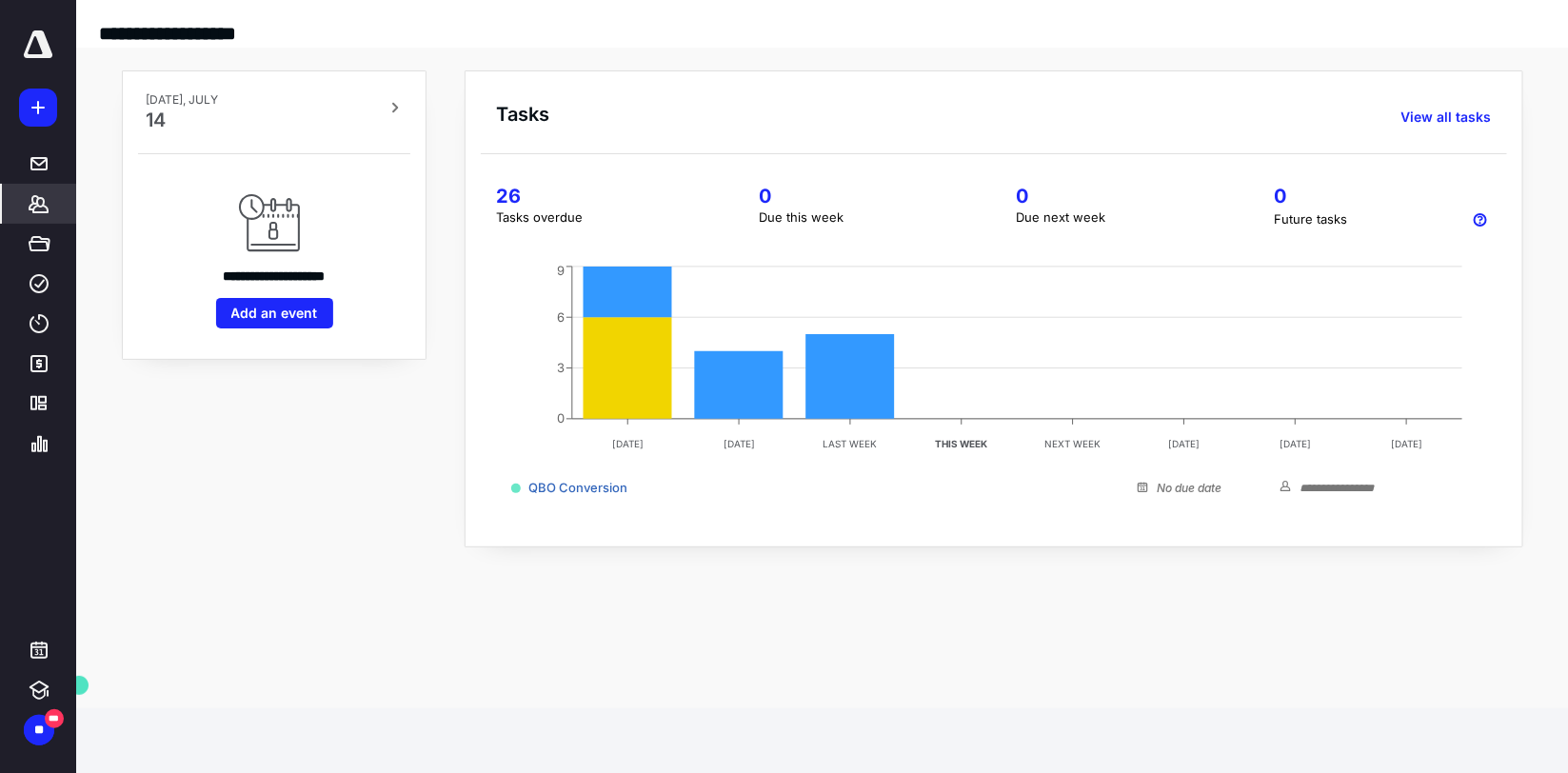 click 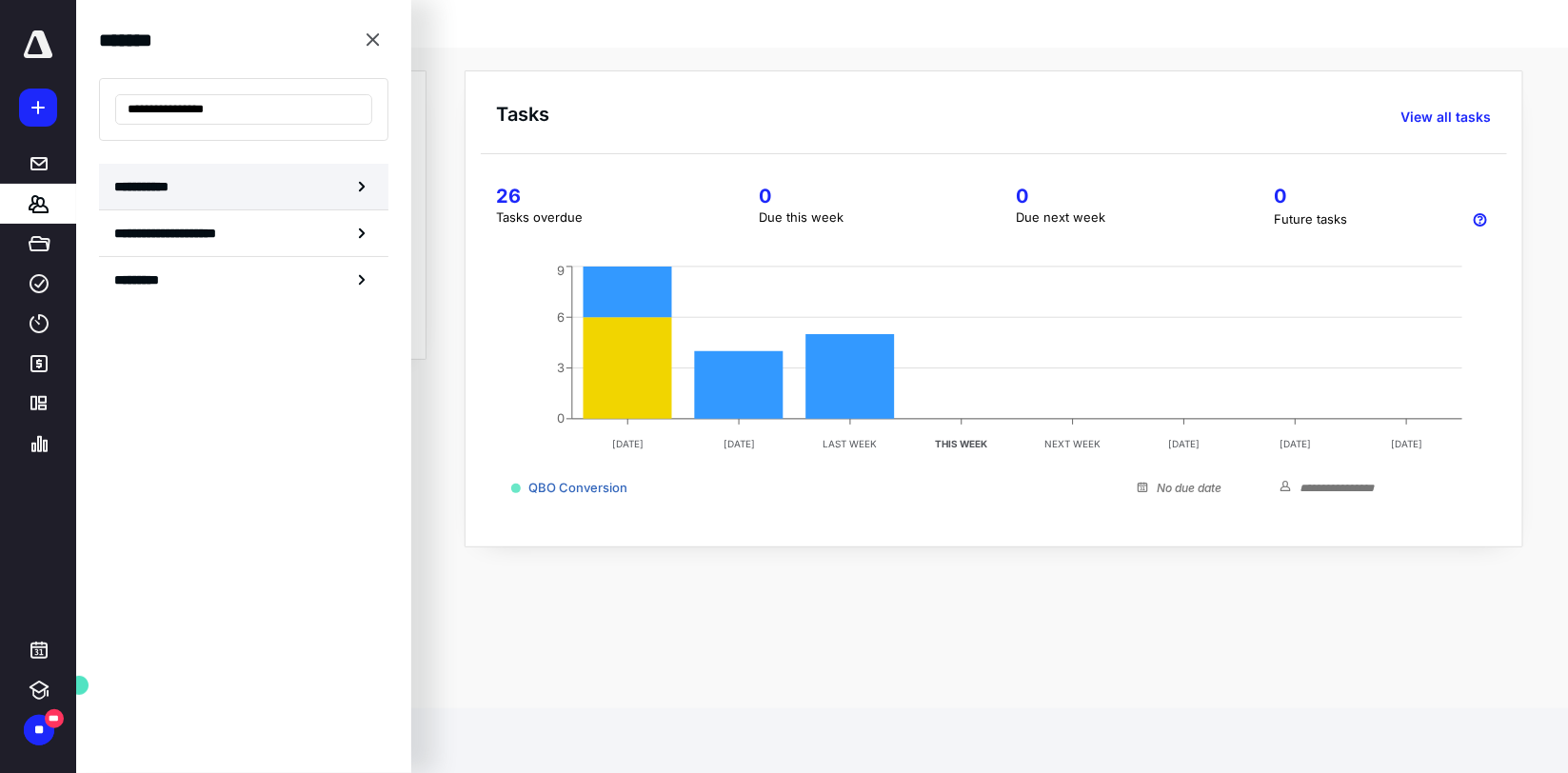 type on "**********" 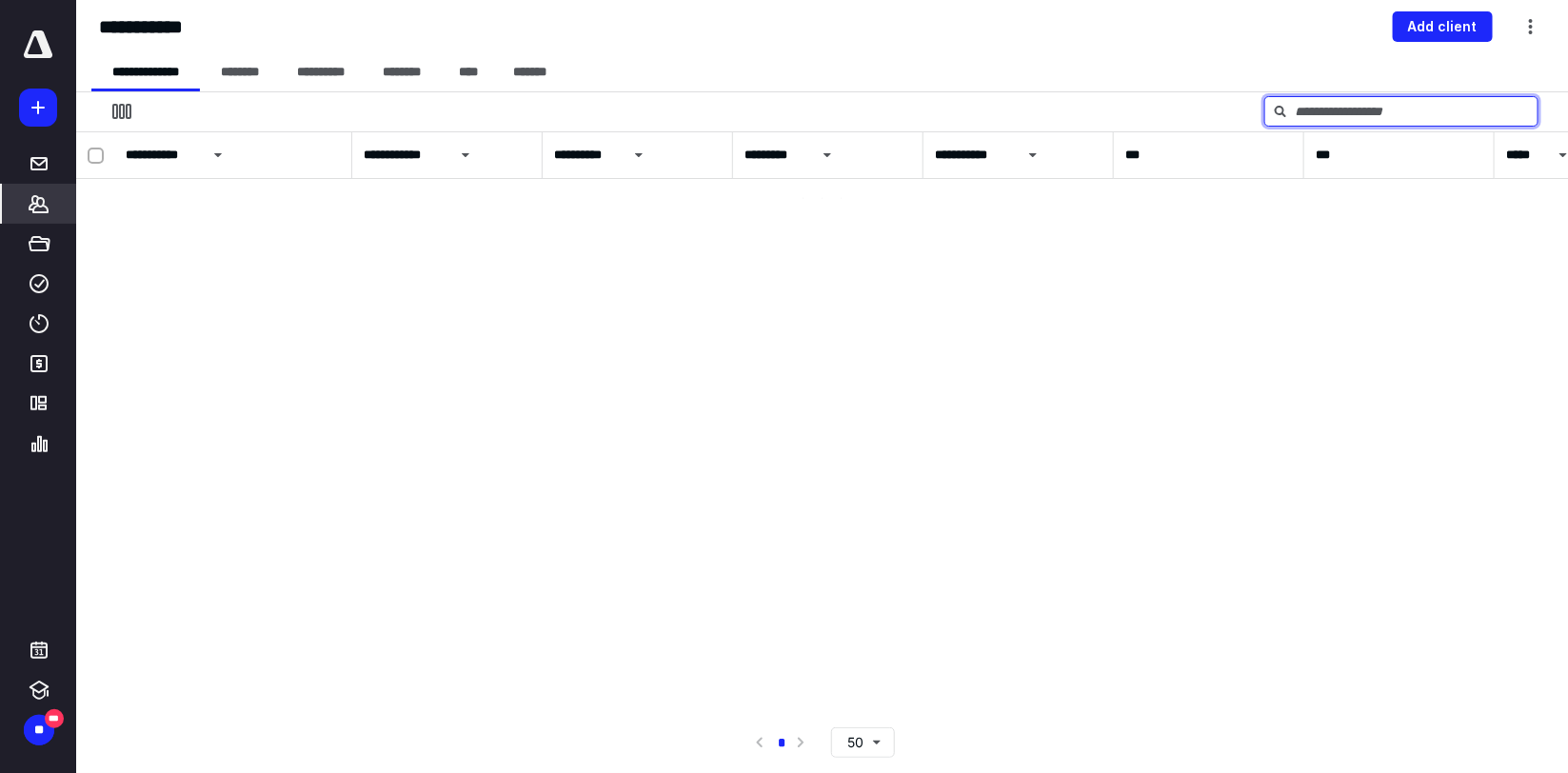 click at bounding box center (1401, 111) 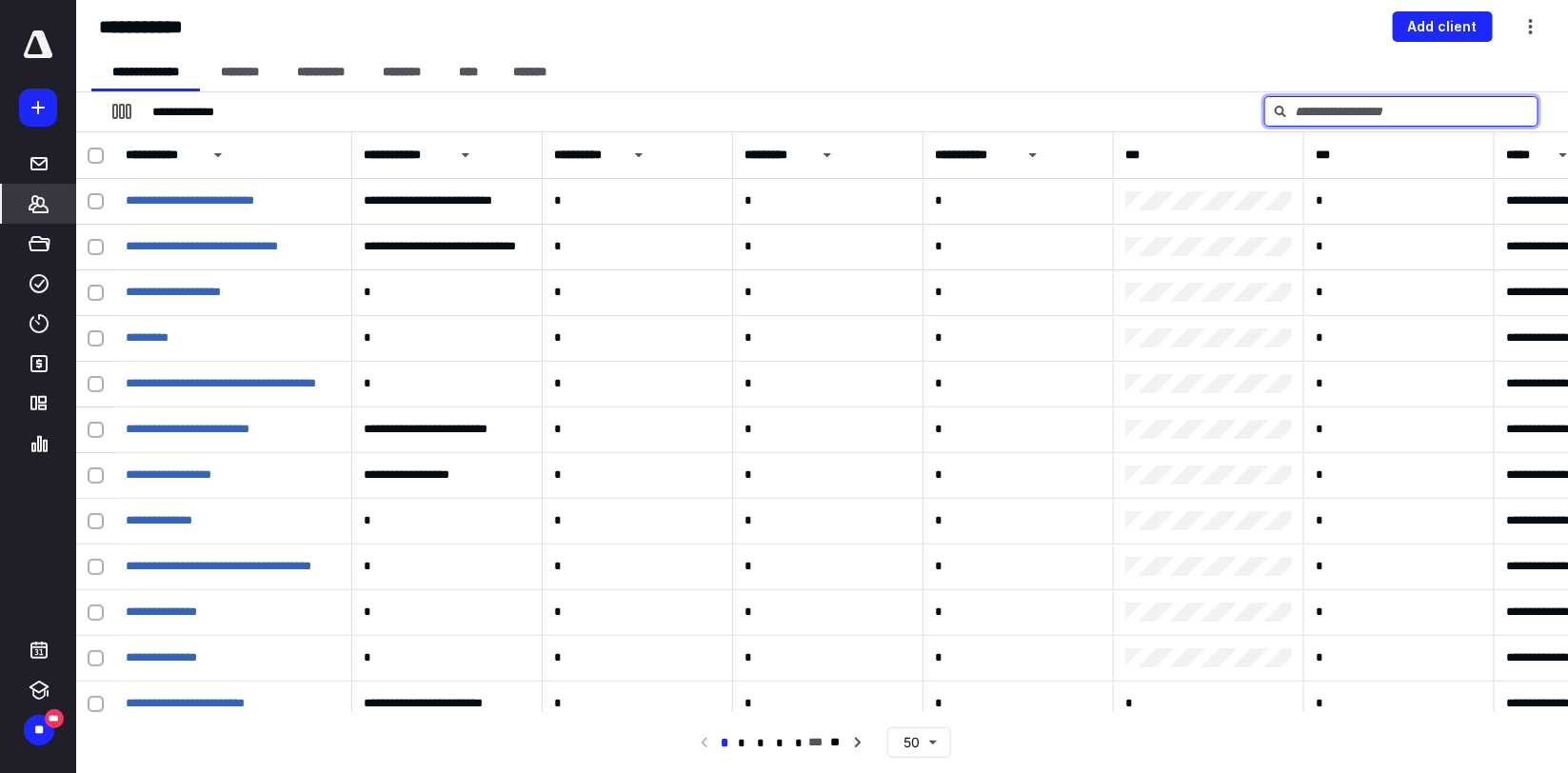 paste on "**********" 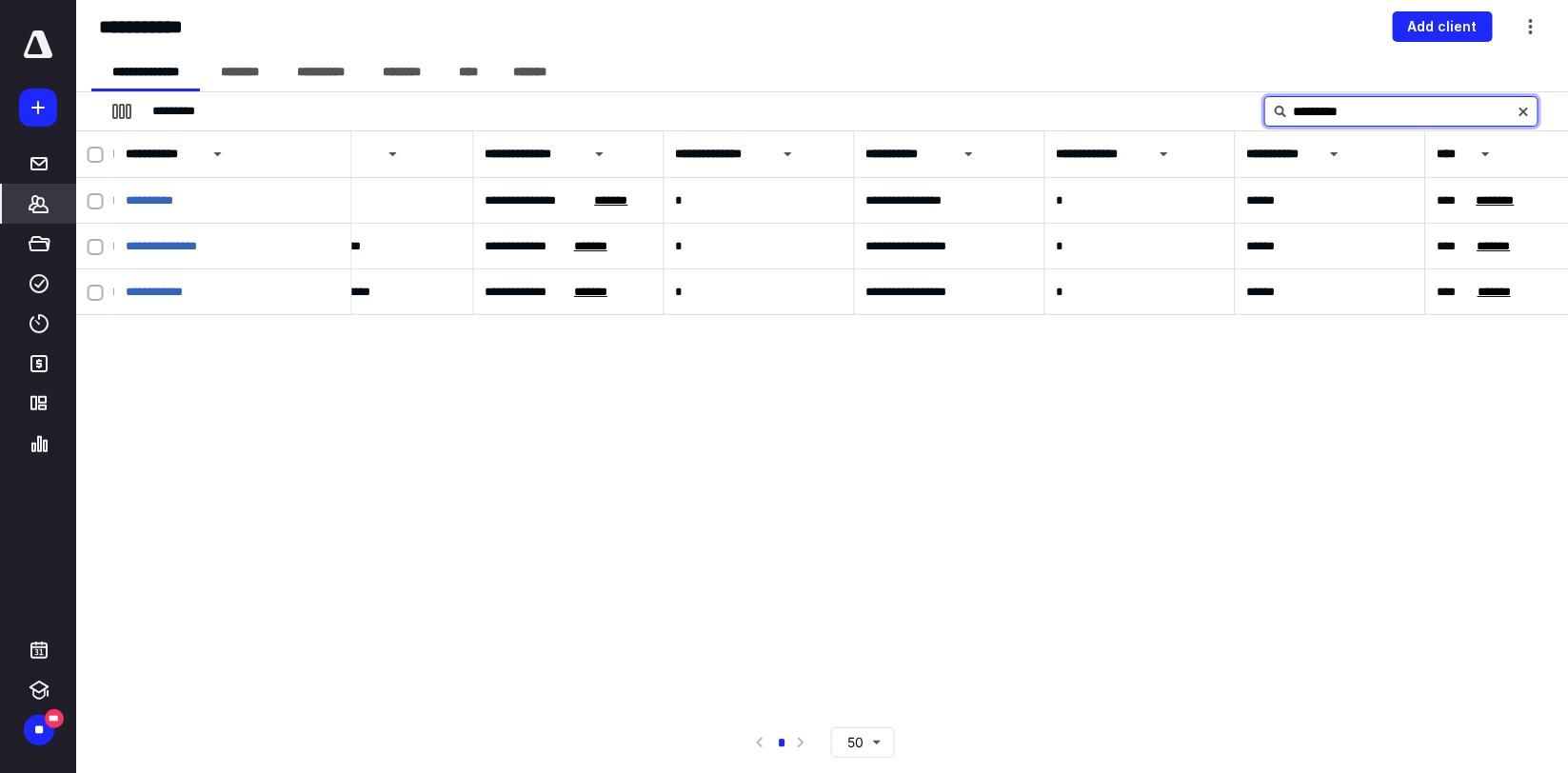scroll, scrollTop: 0, scrollLeft: 1377, axis: horizontal 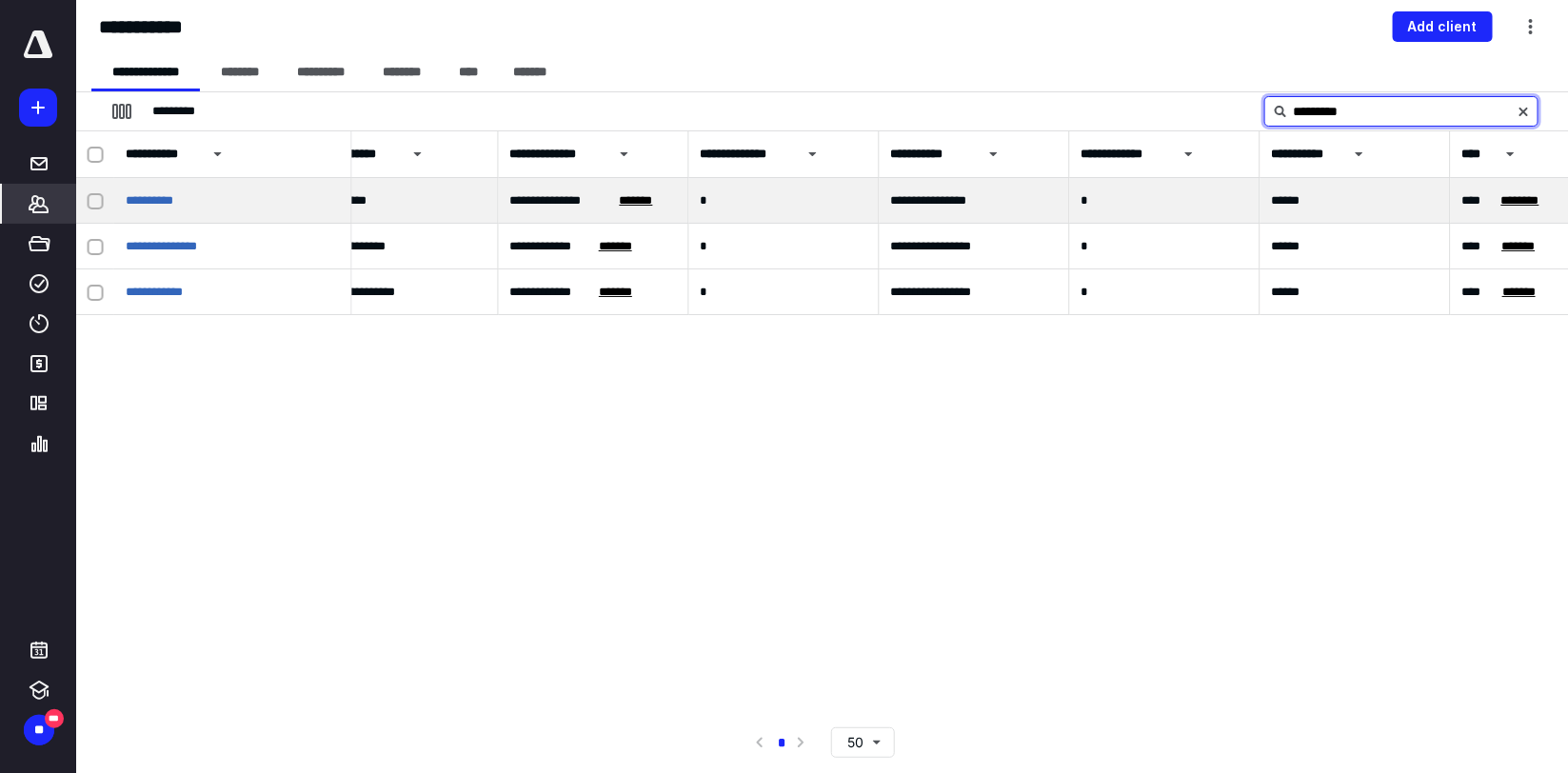 type on "*********" 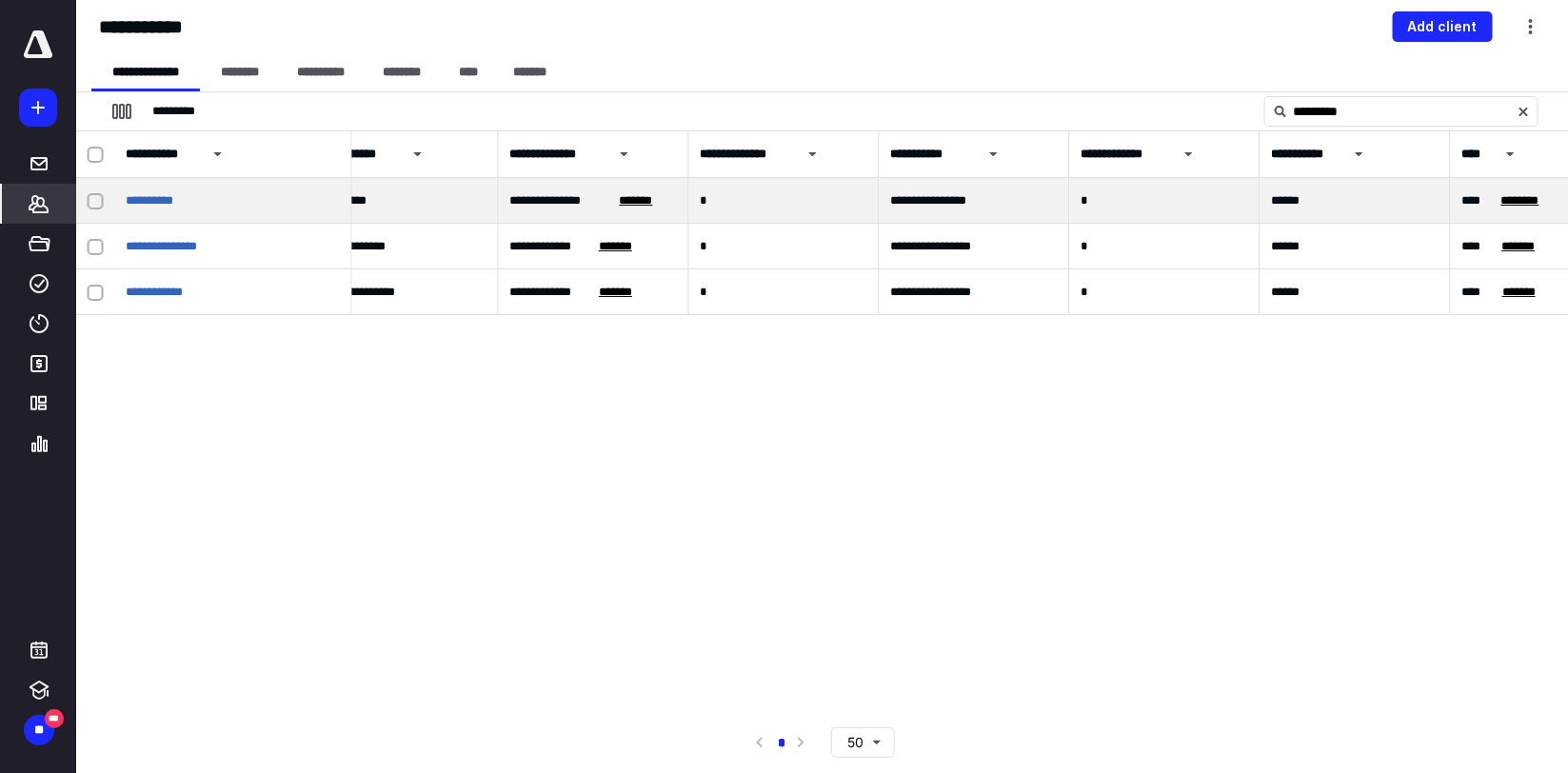 click on "**********" at bounding box center (593, 201) 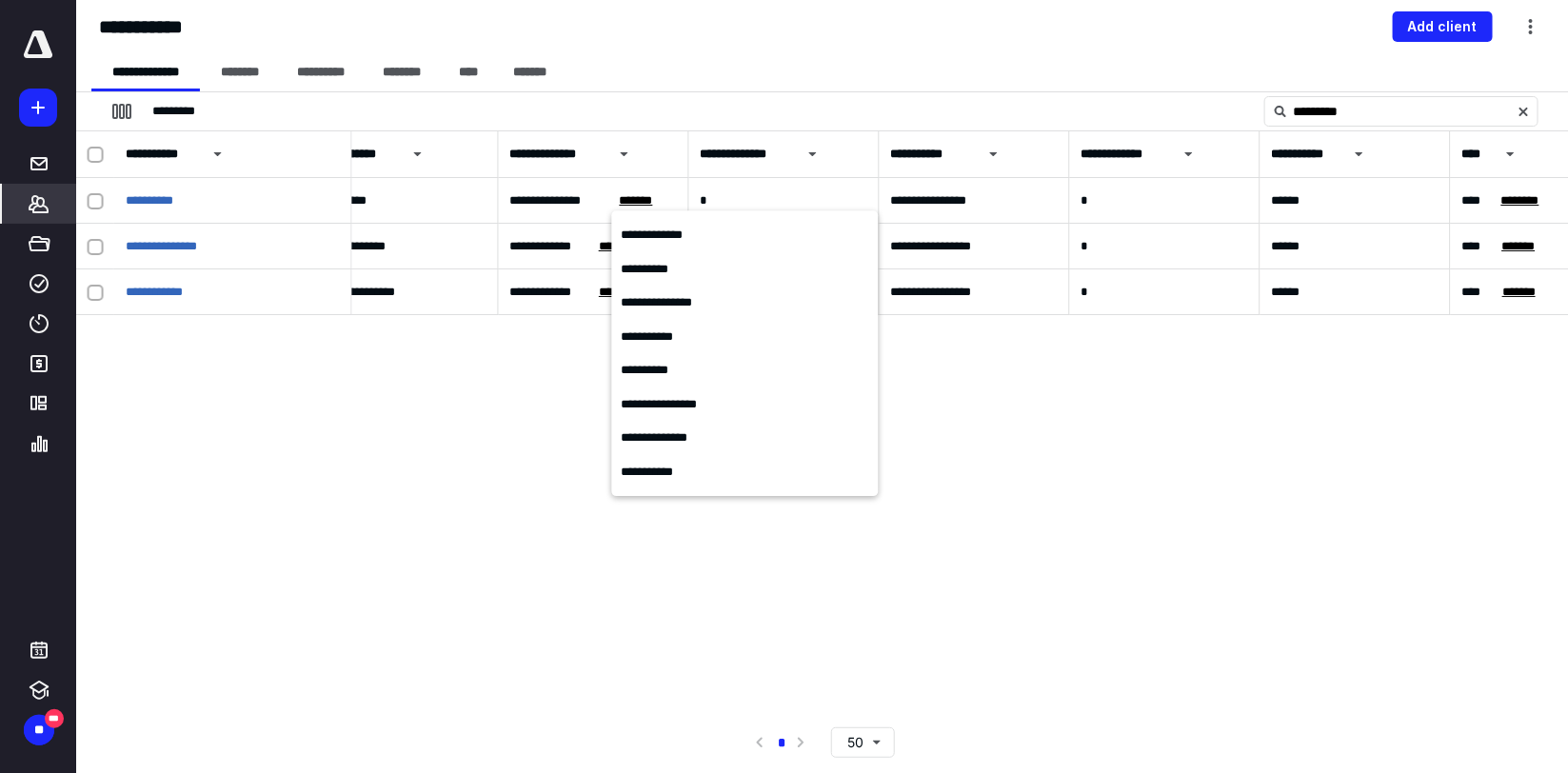 click on "**********" at bounding box center (823, 422) 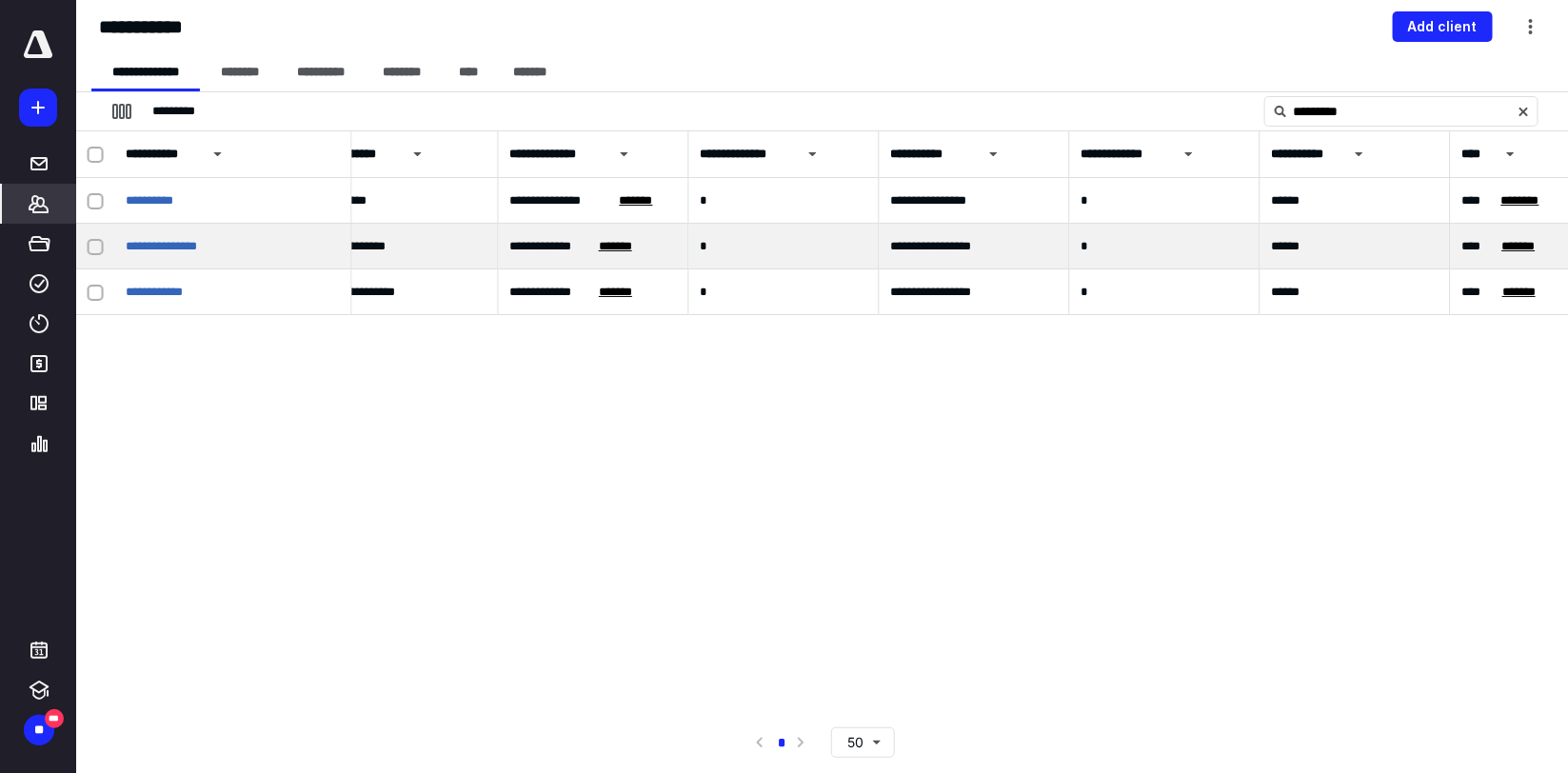 click on "*******" at bounding box center (615, 247) 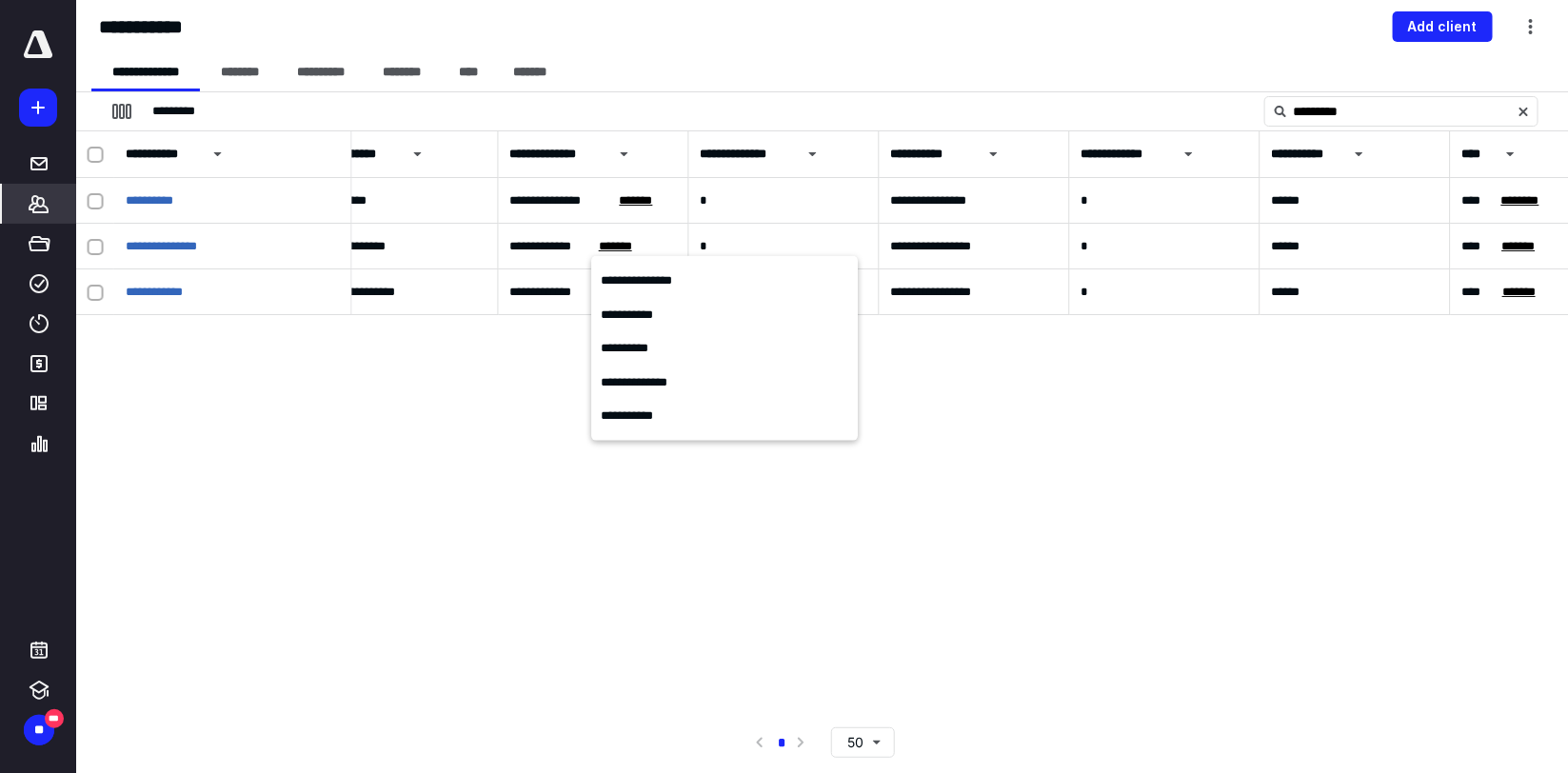 click on "**********" at bounding box center [823, 422] 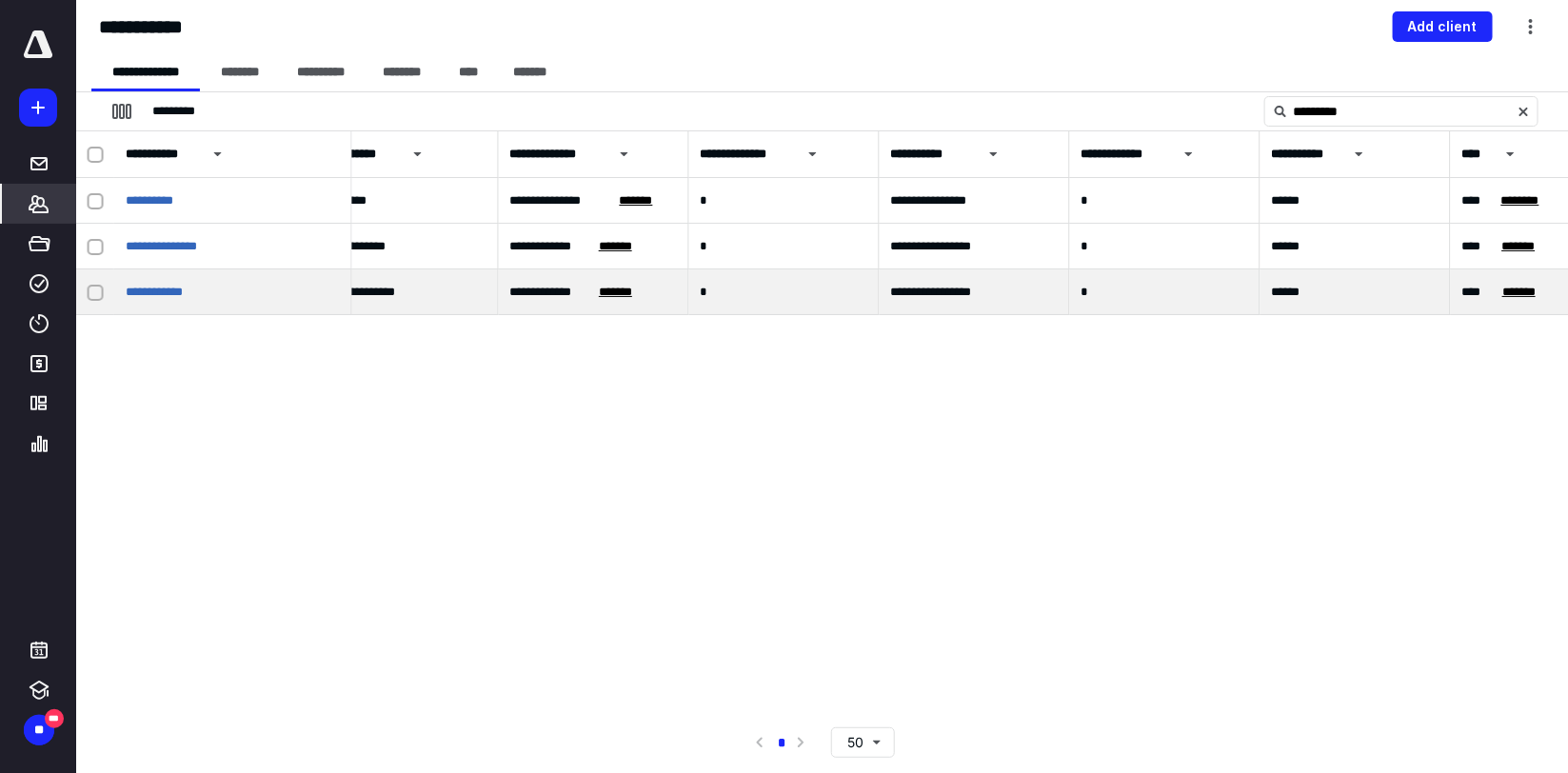 click on "*******" at bounding box center (616, 292) 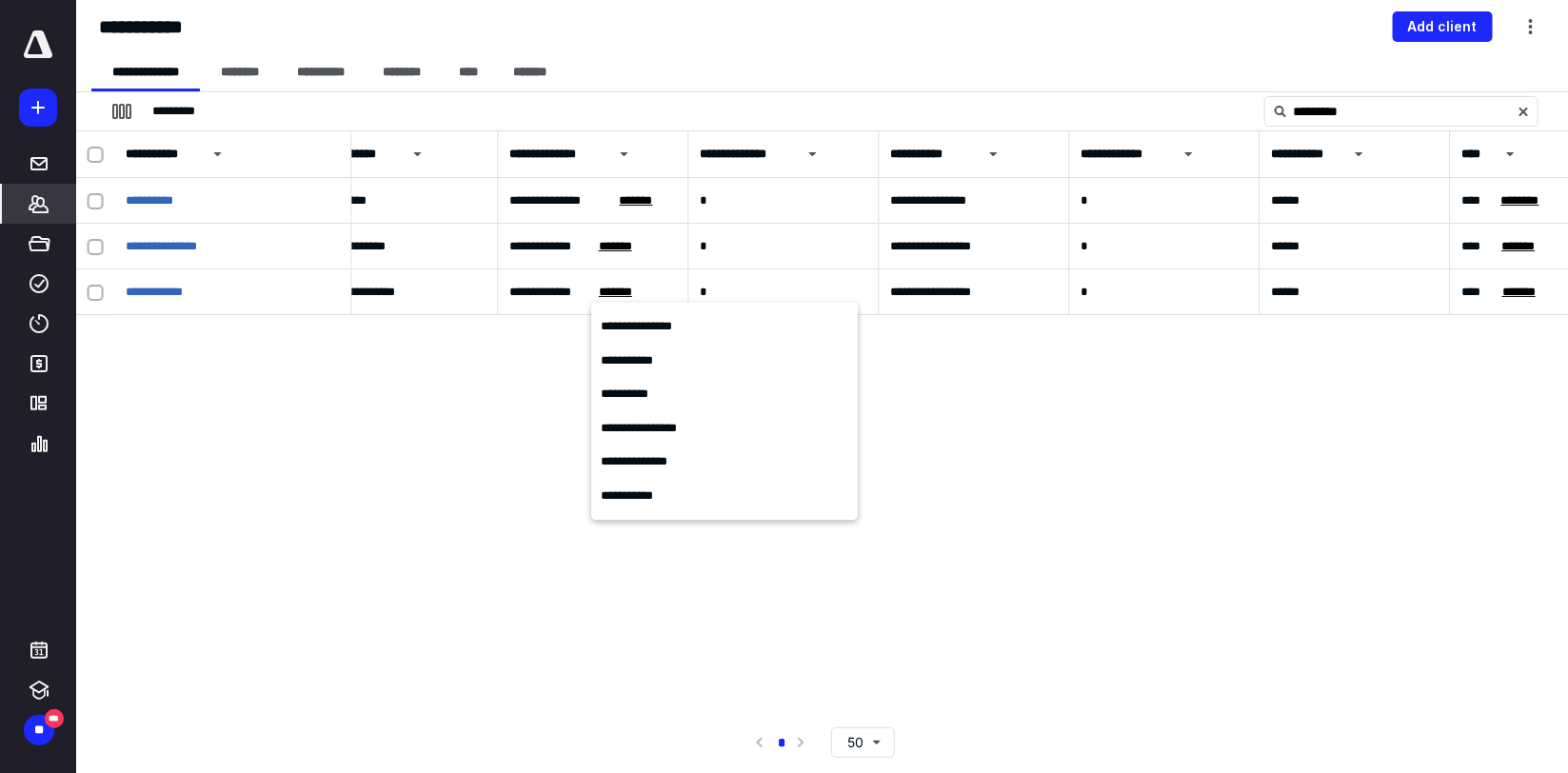click on "**********" at bounding box center [823, 422] 